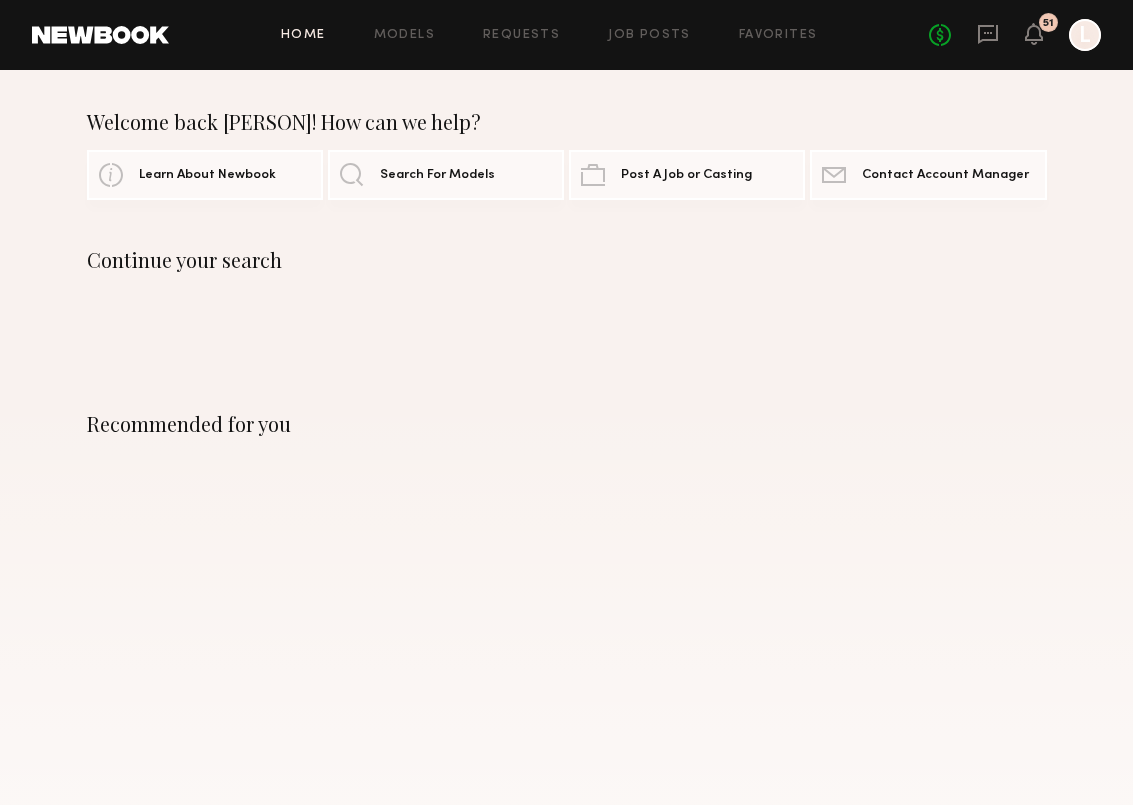scroll, scrollTop: 0, scrollLeft: 0, axis: both 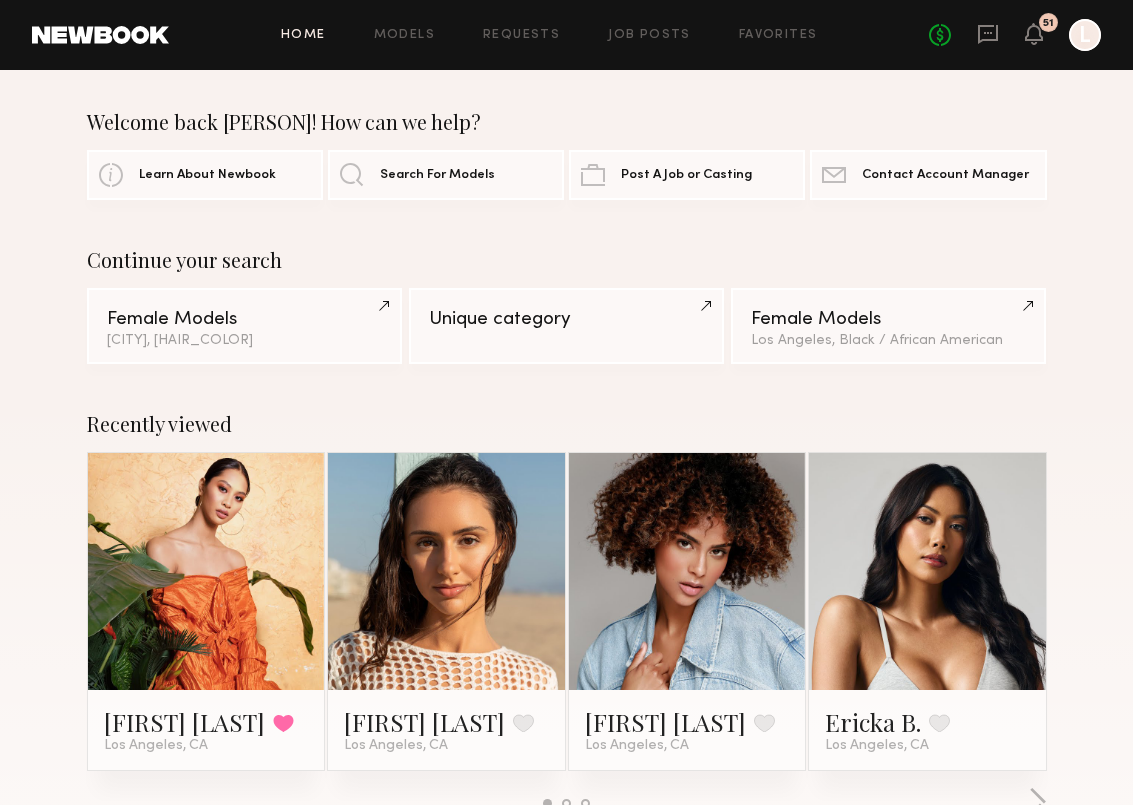 click on "Home Models Requests Job Posts Favorites Sign Out No fees up to $5,000 51 L" 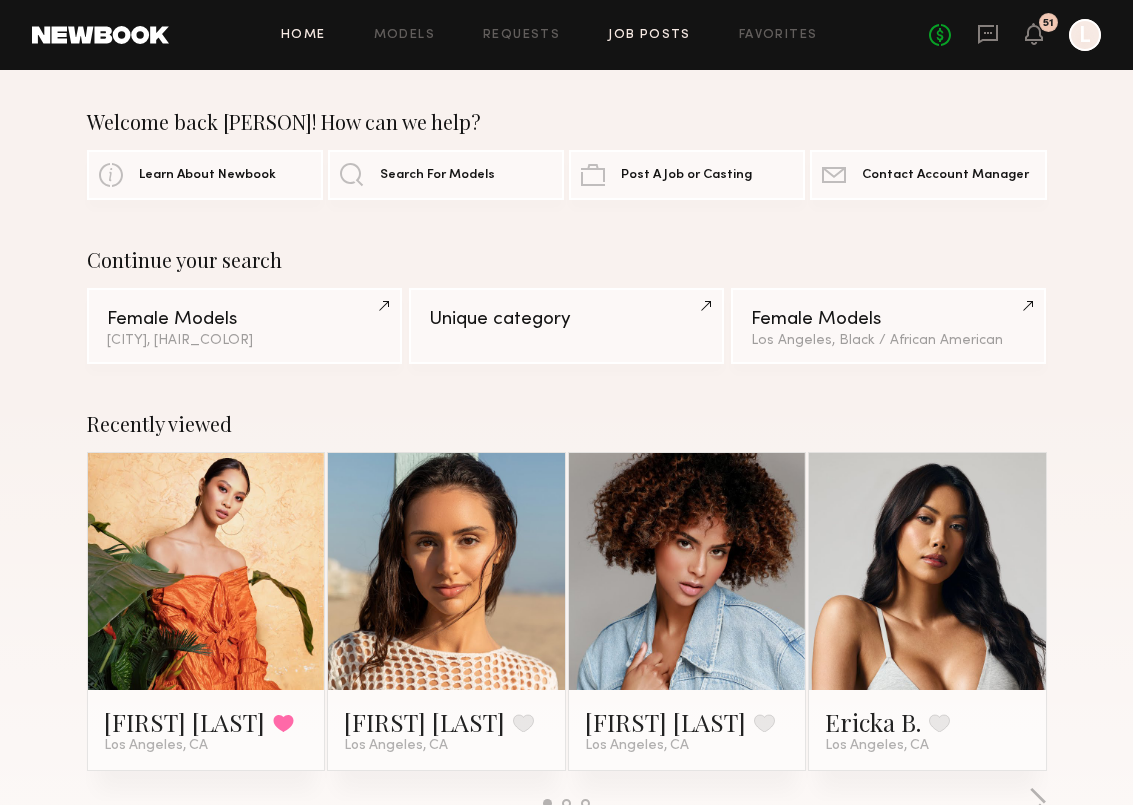 click on "Job Posts" 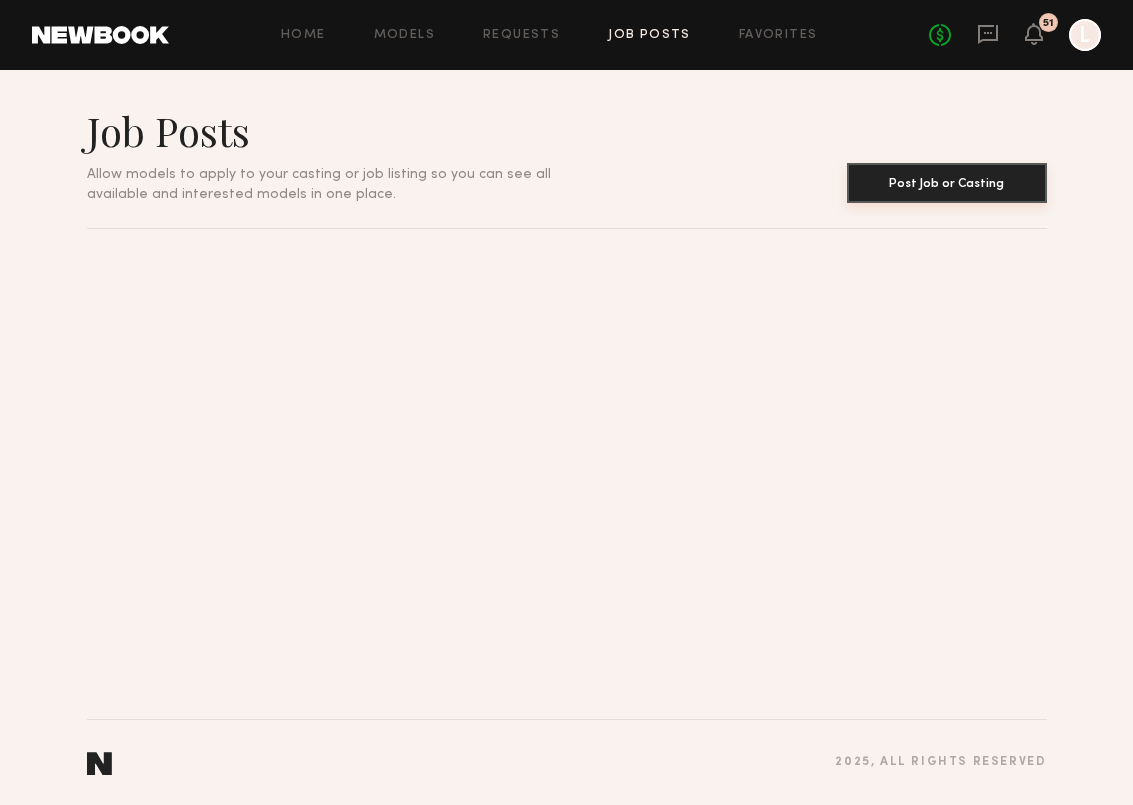 click on "Post Job or Casting" 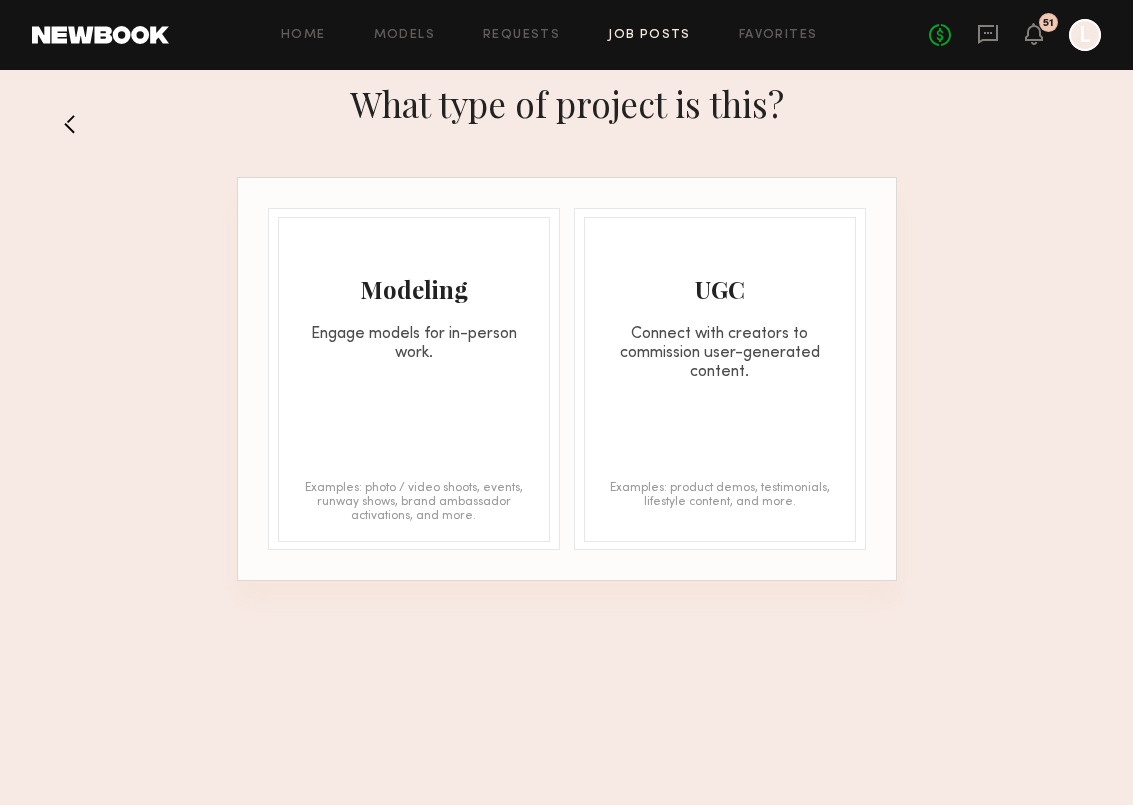 click on "Modeling Engage models for in-person work. Examples: photo / video shoots, events, runway shows, brand ambassador activations, and more." 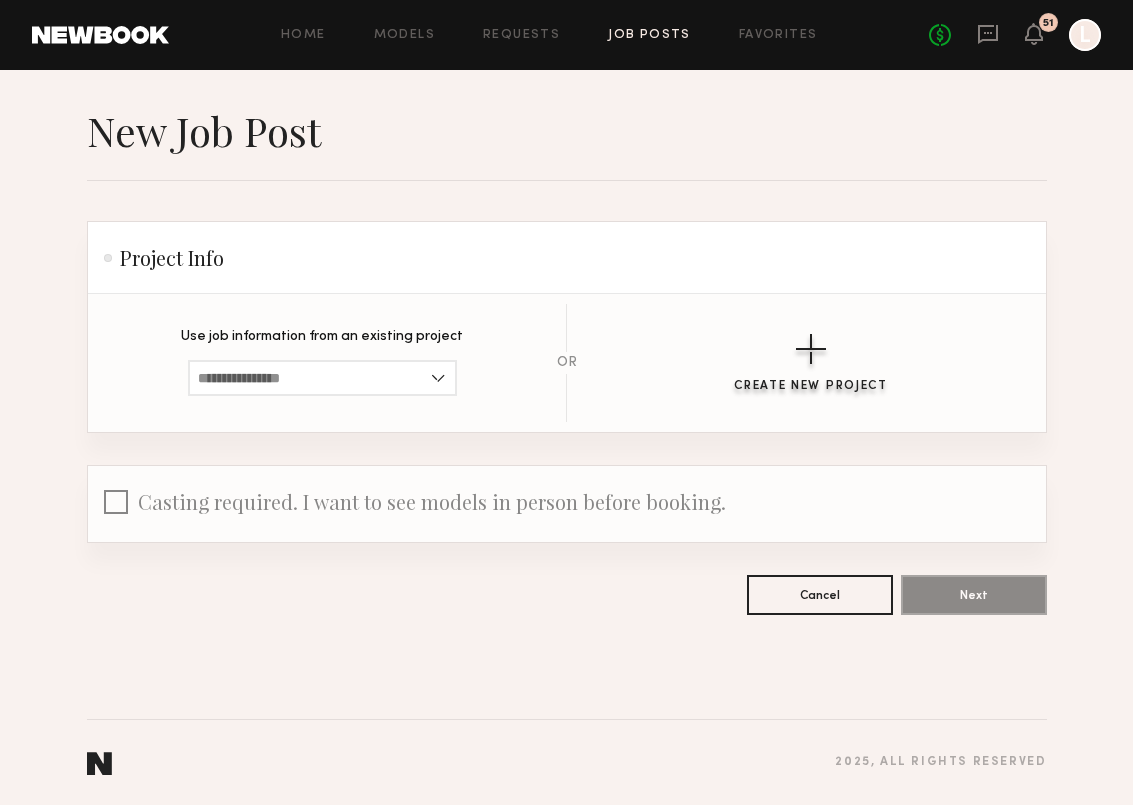 click on "Create New Project" 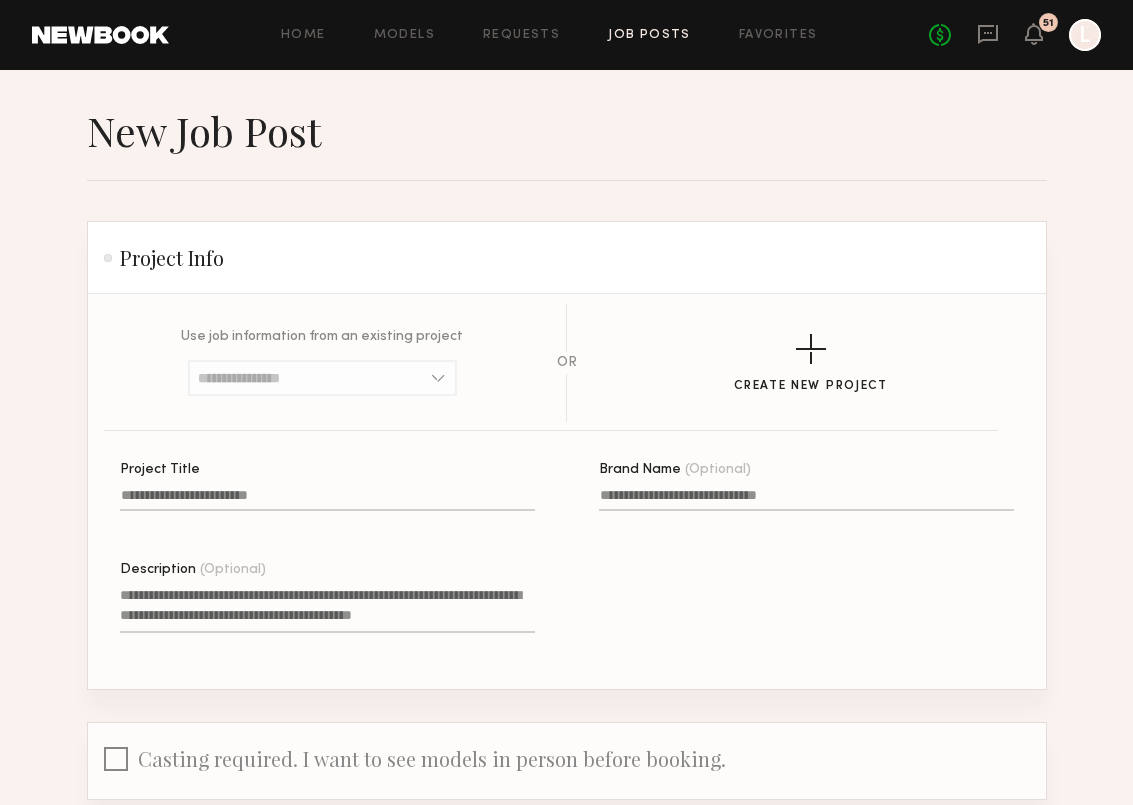 click on "Project Title" 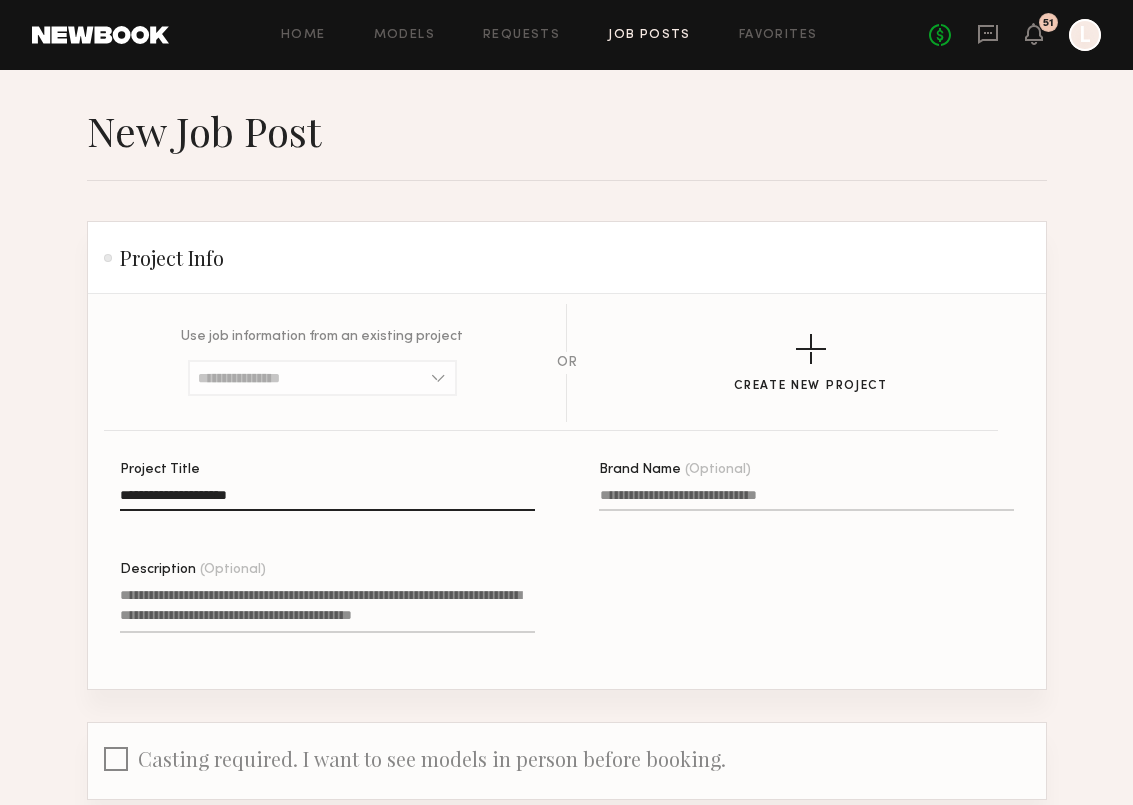 click on "**********" 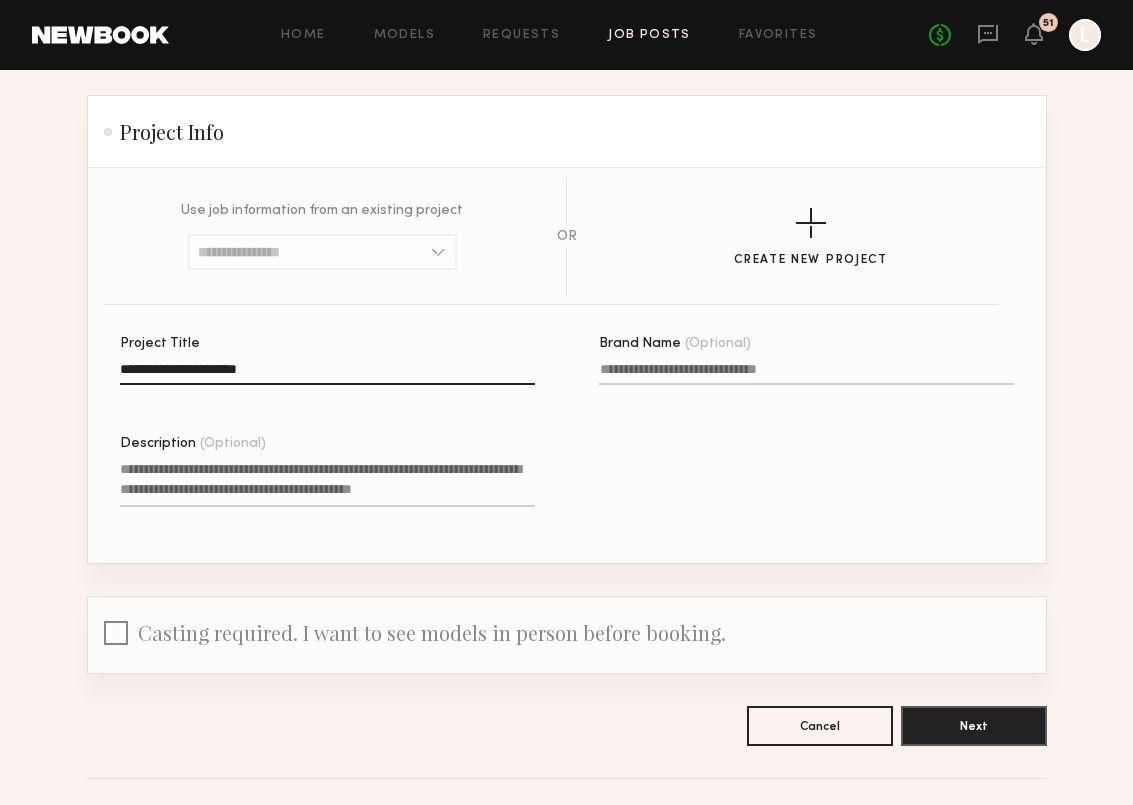 scroll, scrollTop: 126, scrollLeft: 0, axis: vertical 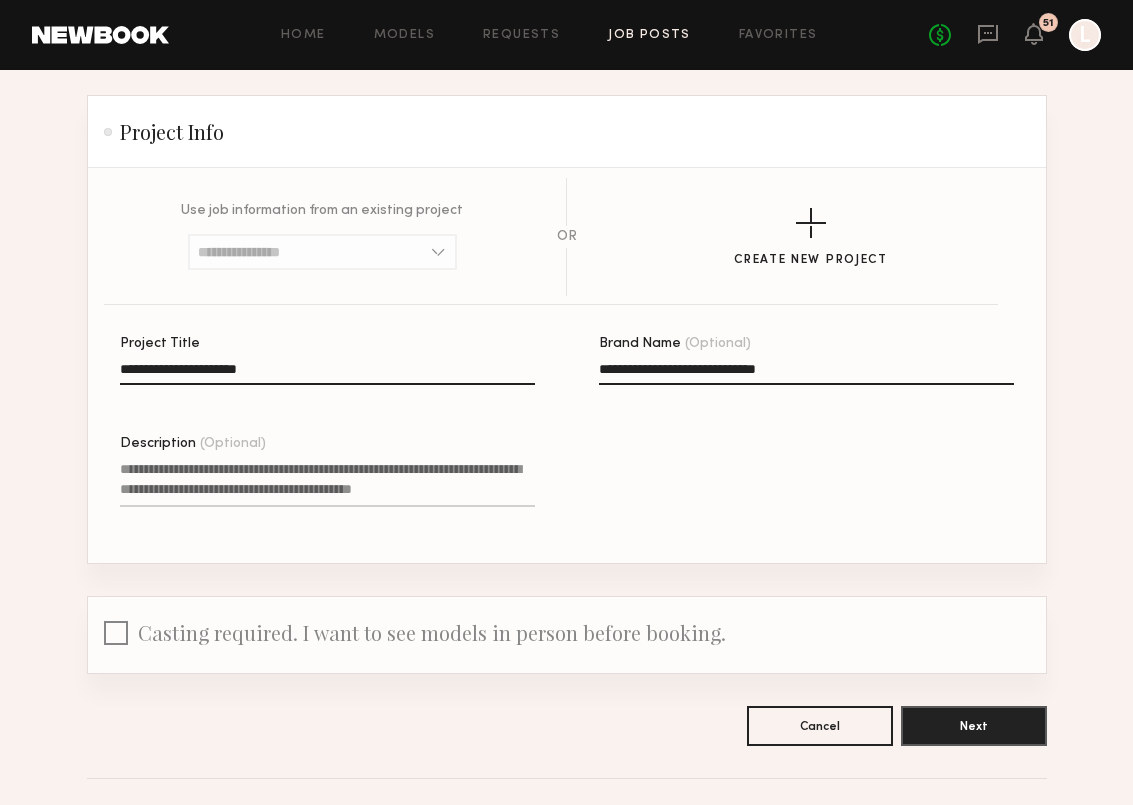 type on "**********" 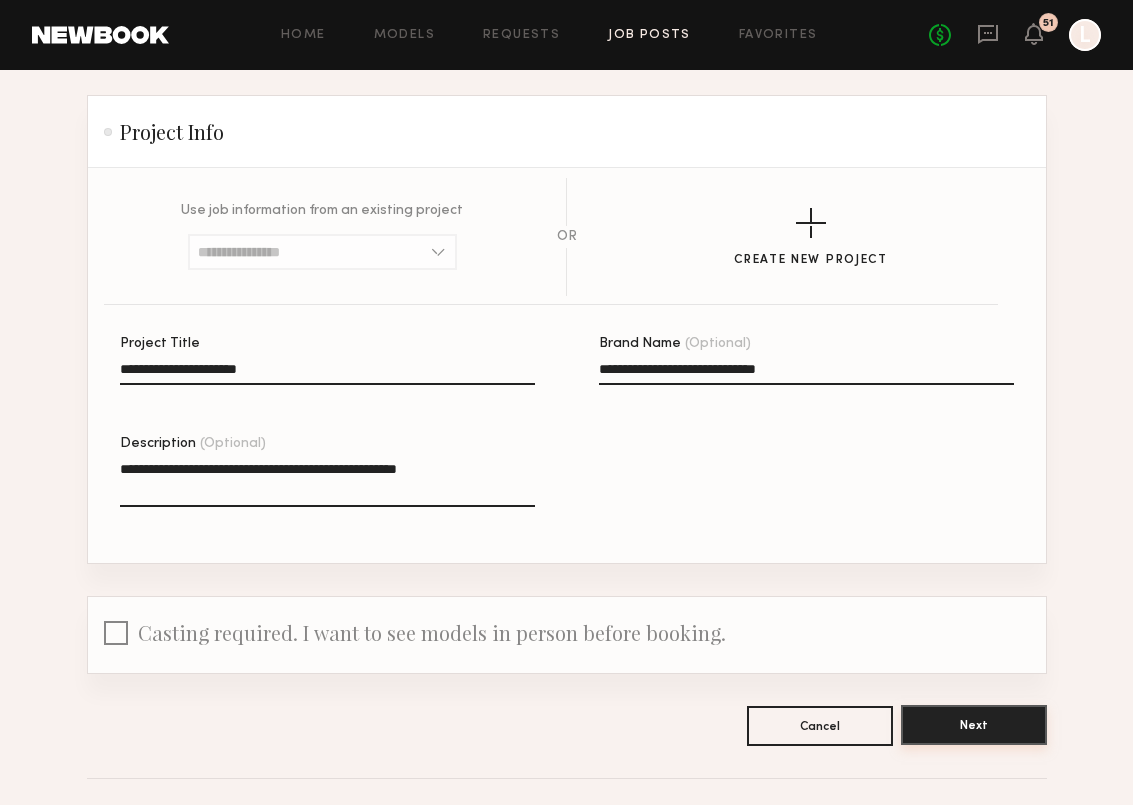 type on "**********" 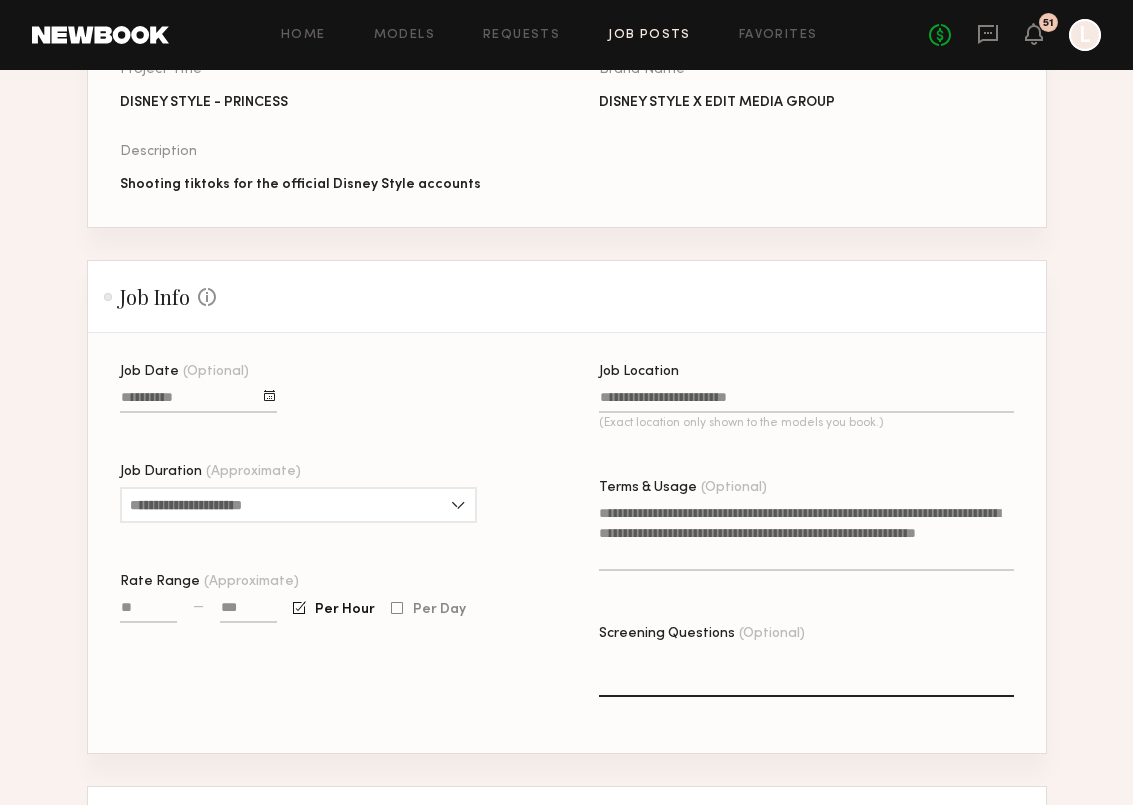 scroll, scrollTop: 315, scrollLeft: 0, axis: vertical 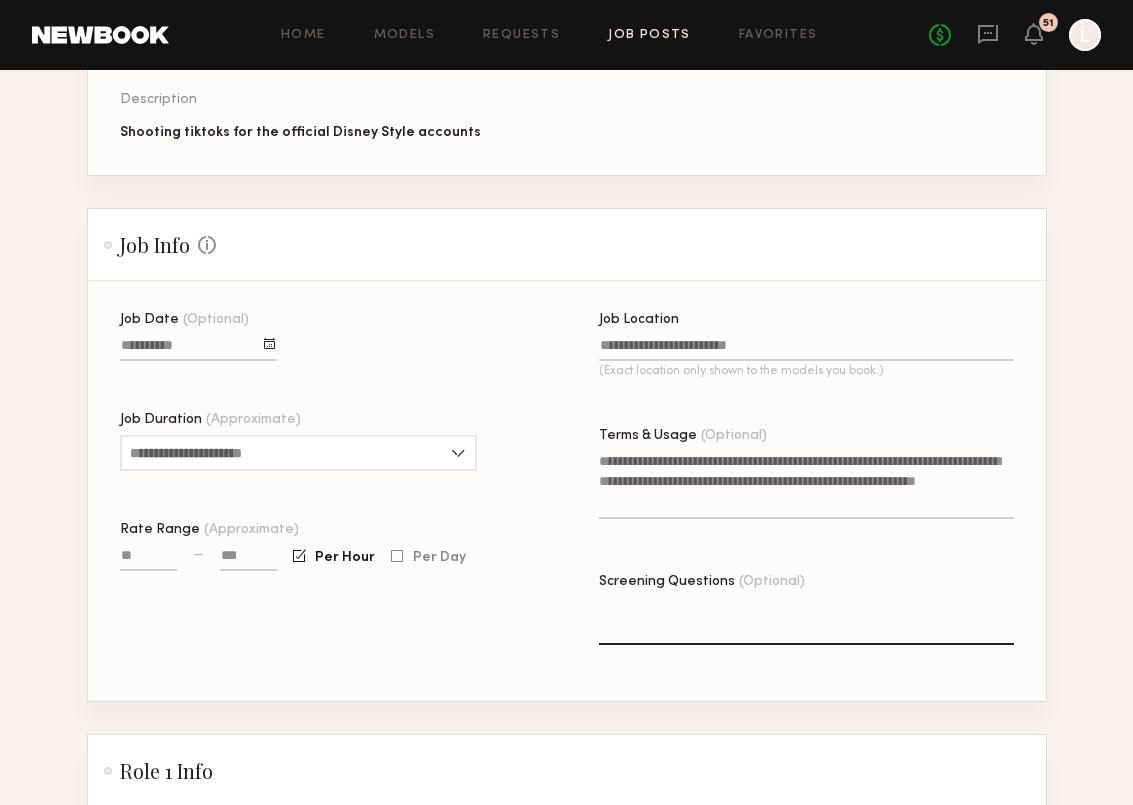 click on "Job Date (Optional)" at bounding box center (198, 349) 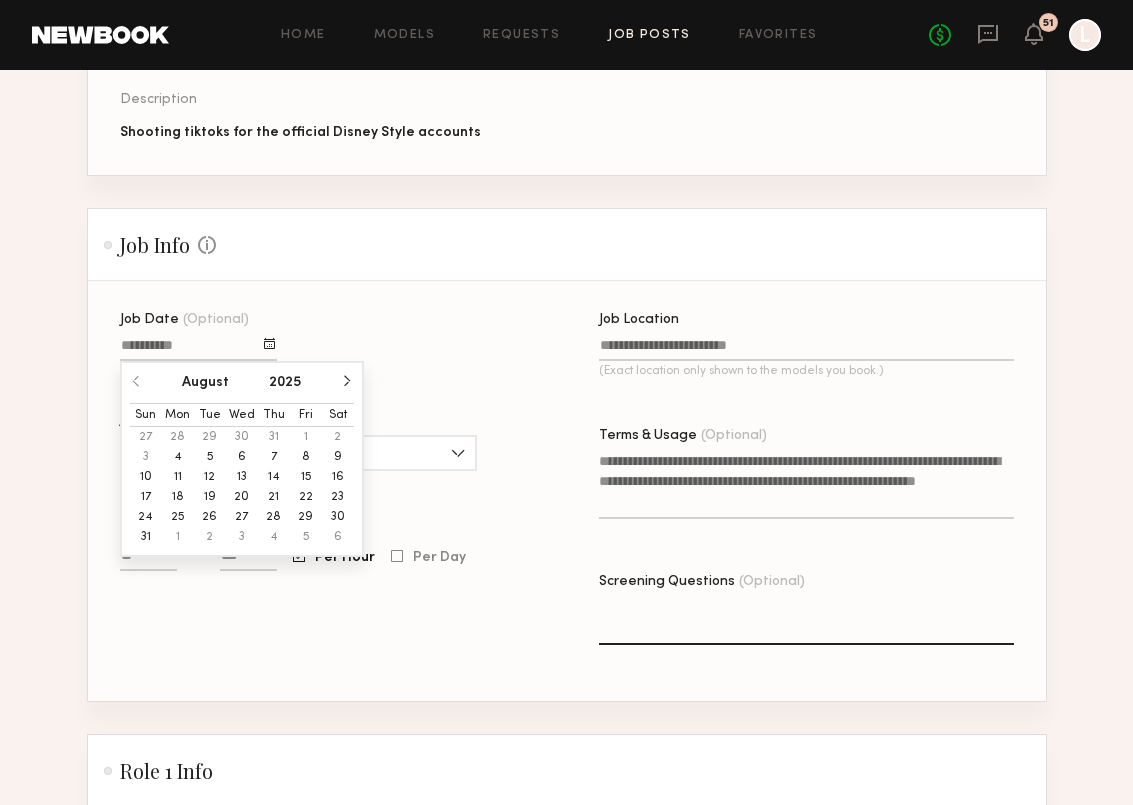 click on "11" 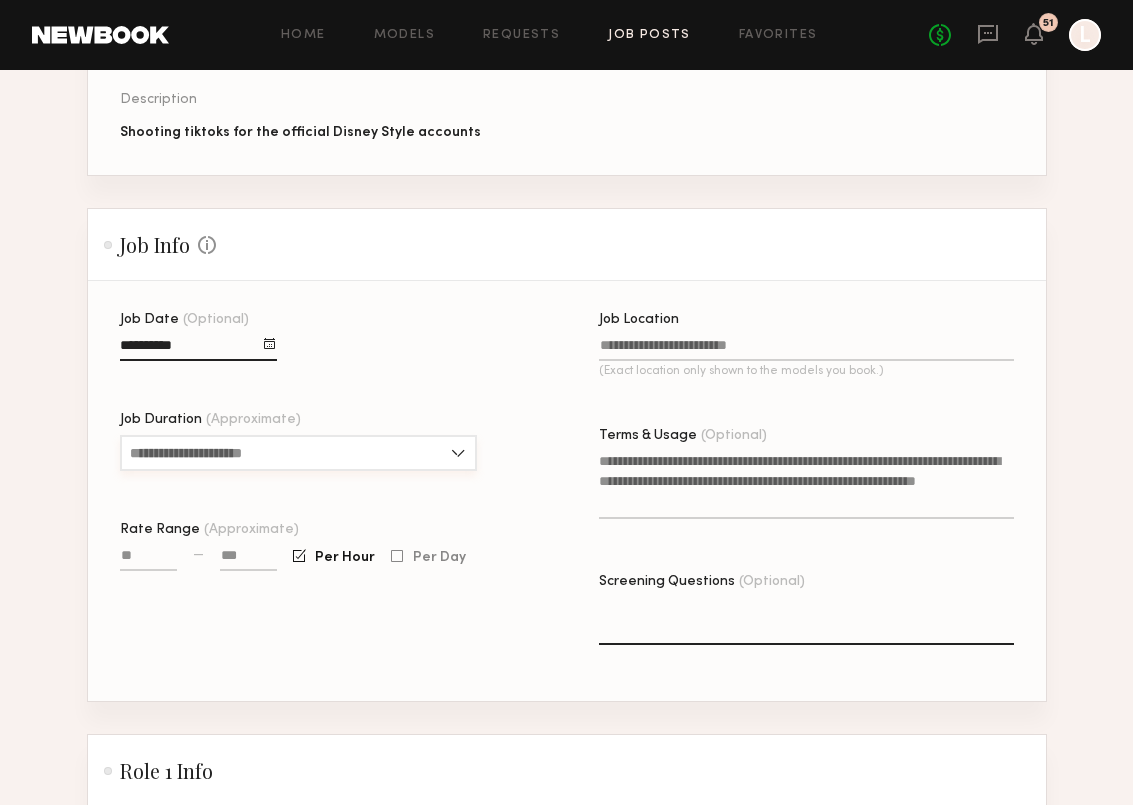 click on "Job Duration (Approximate)" at bounding box center (298, 453) 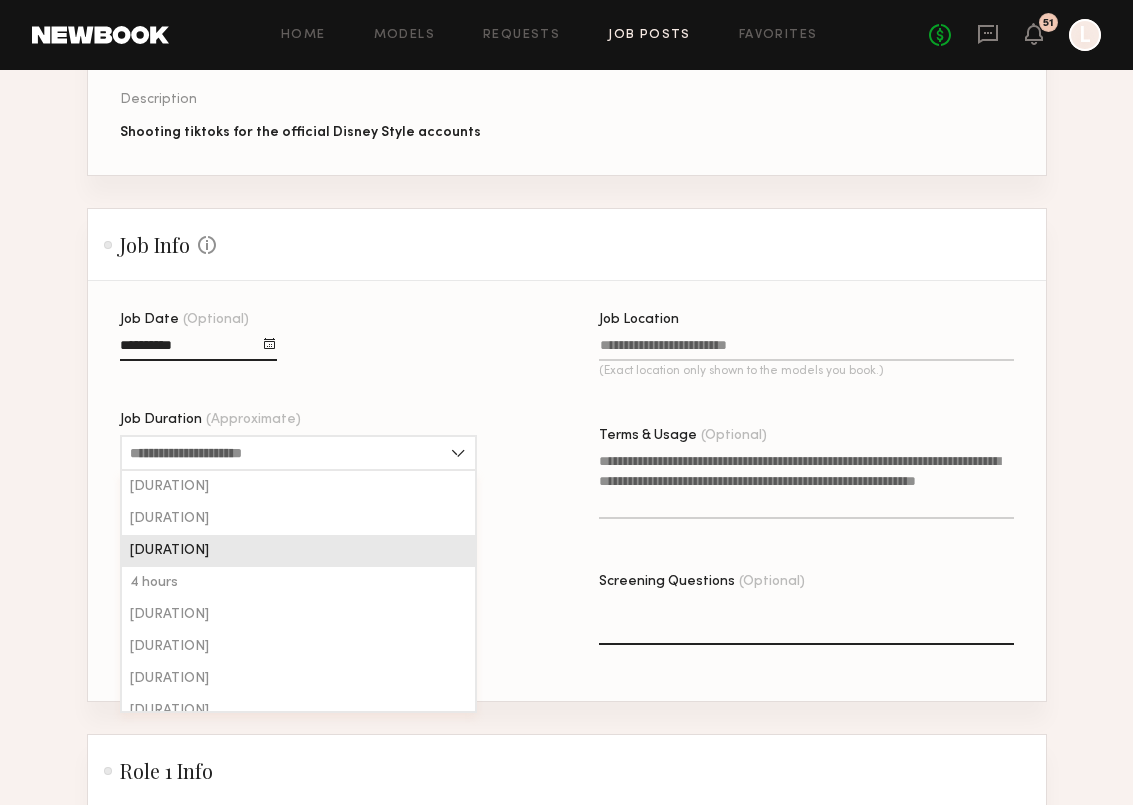 click on "[DURATION]" 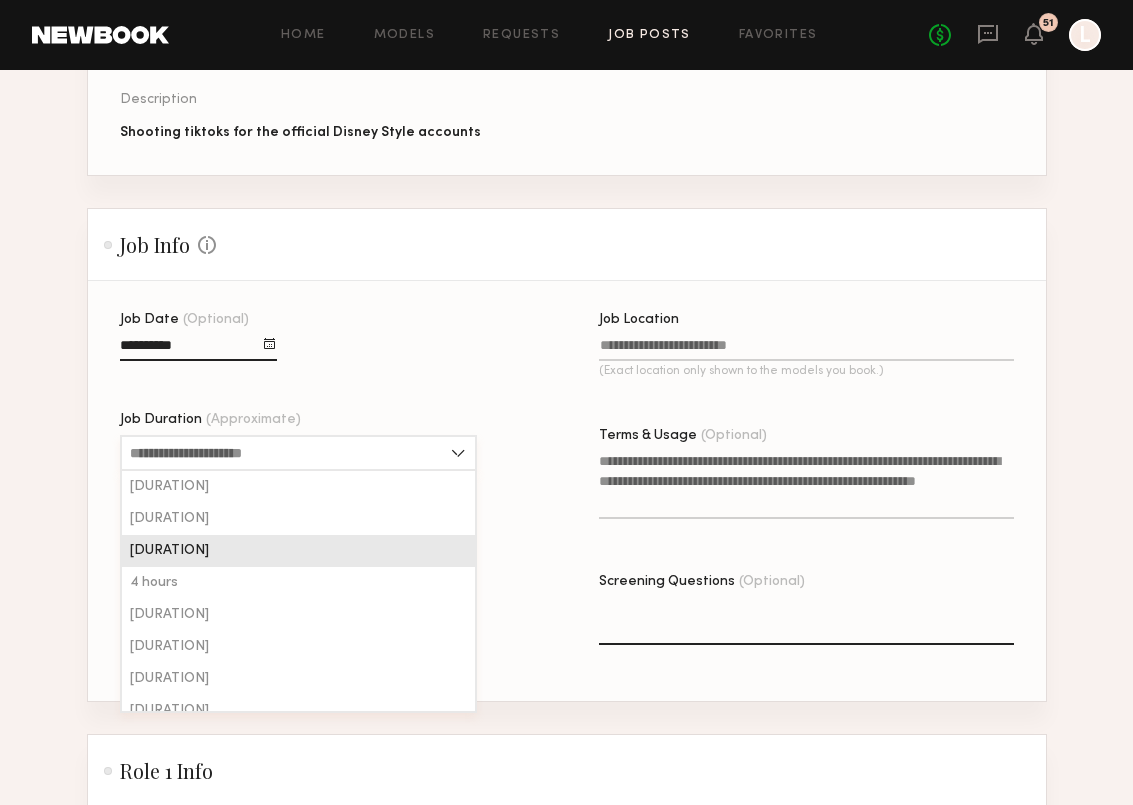 type on "*******" 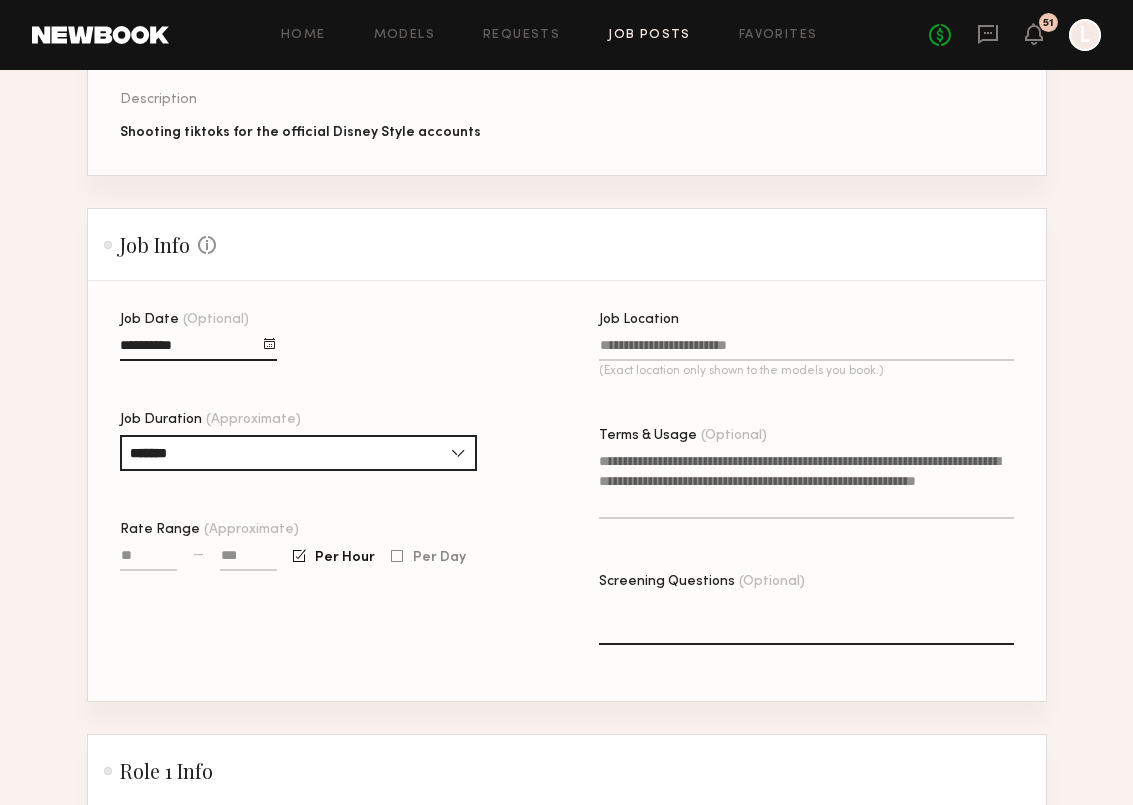 click on "Rate Range (Approximate)" at bounding box center (148, 559) 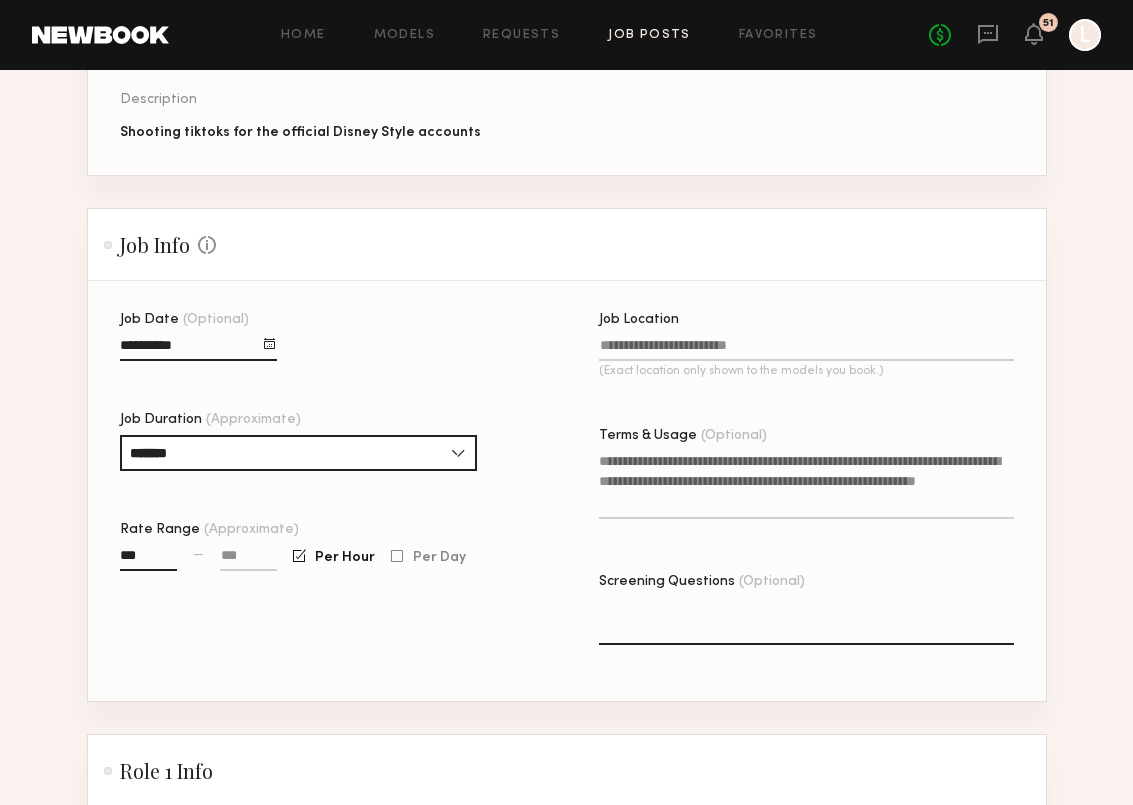 type on "***" 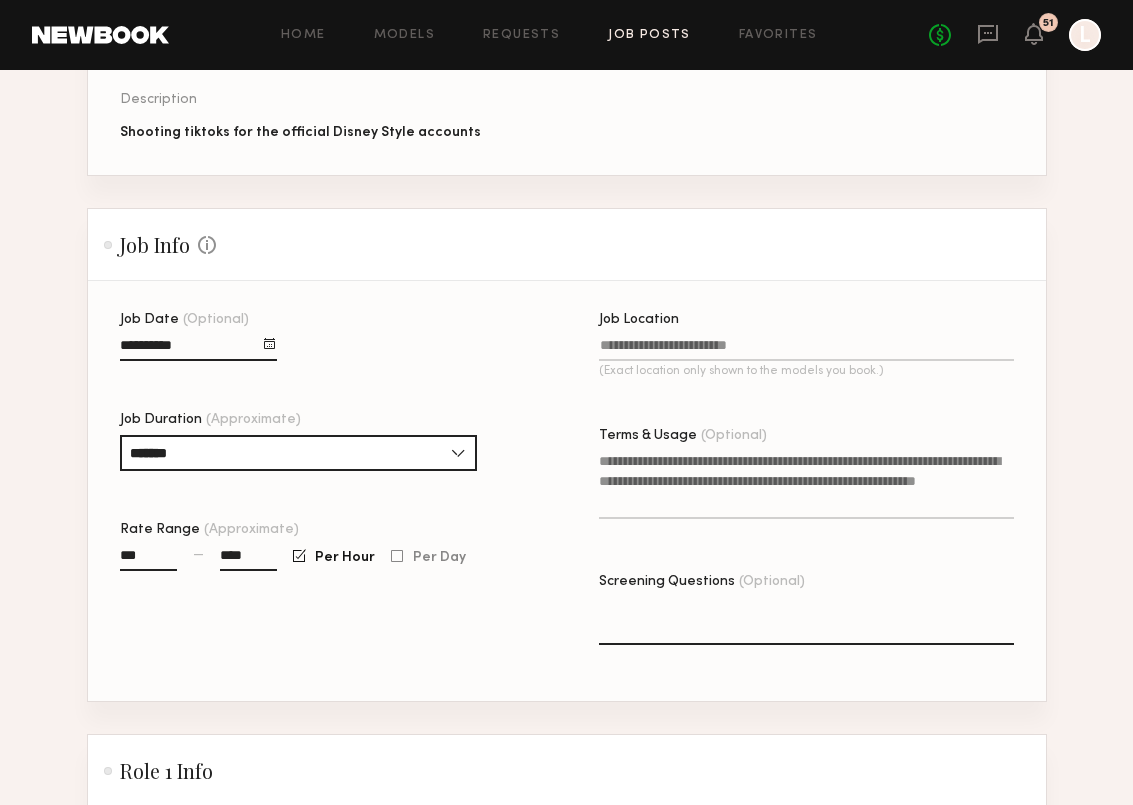 type on "****" 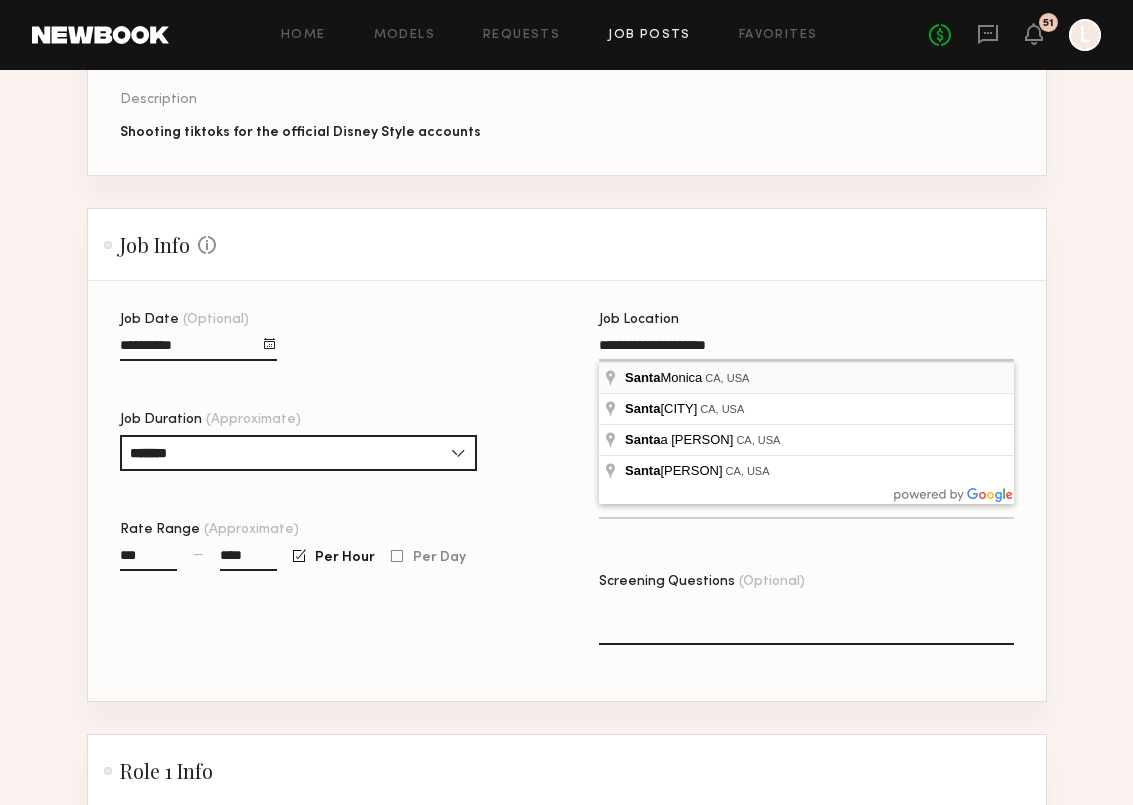 type on "**********" 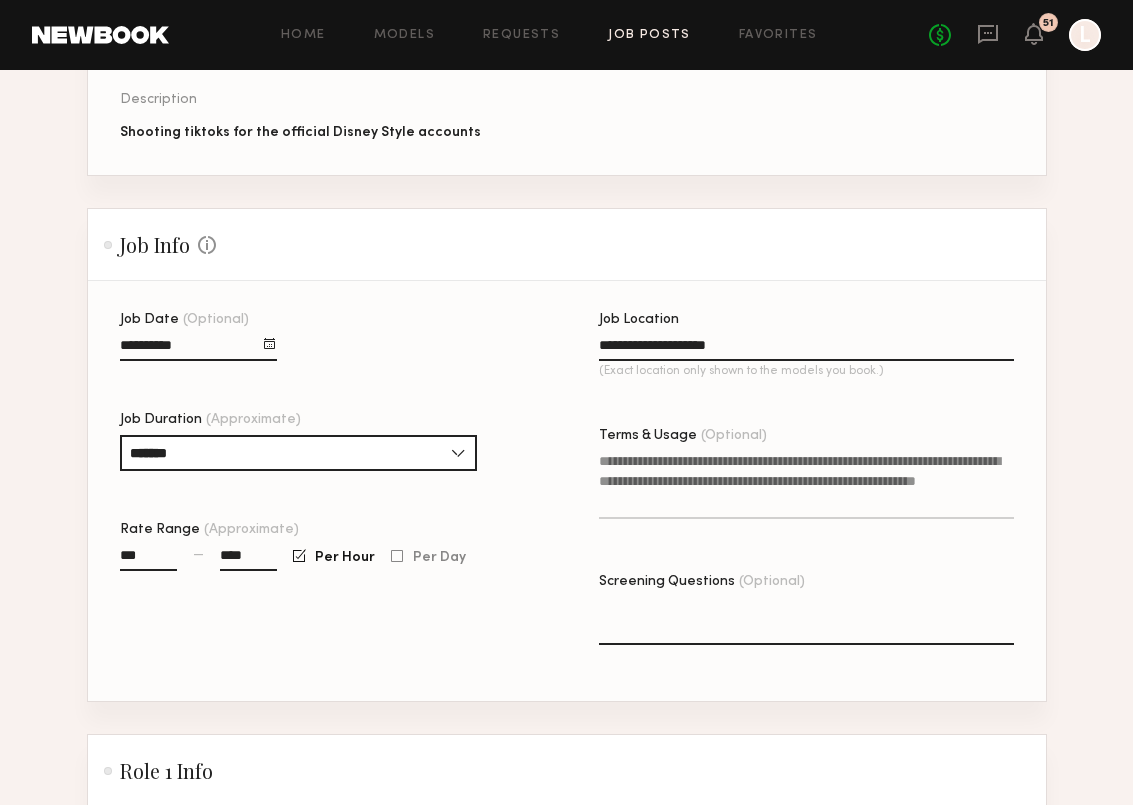 click on "Terms & Usage (Optional)" 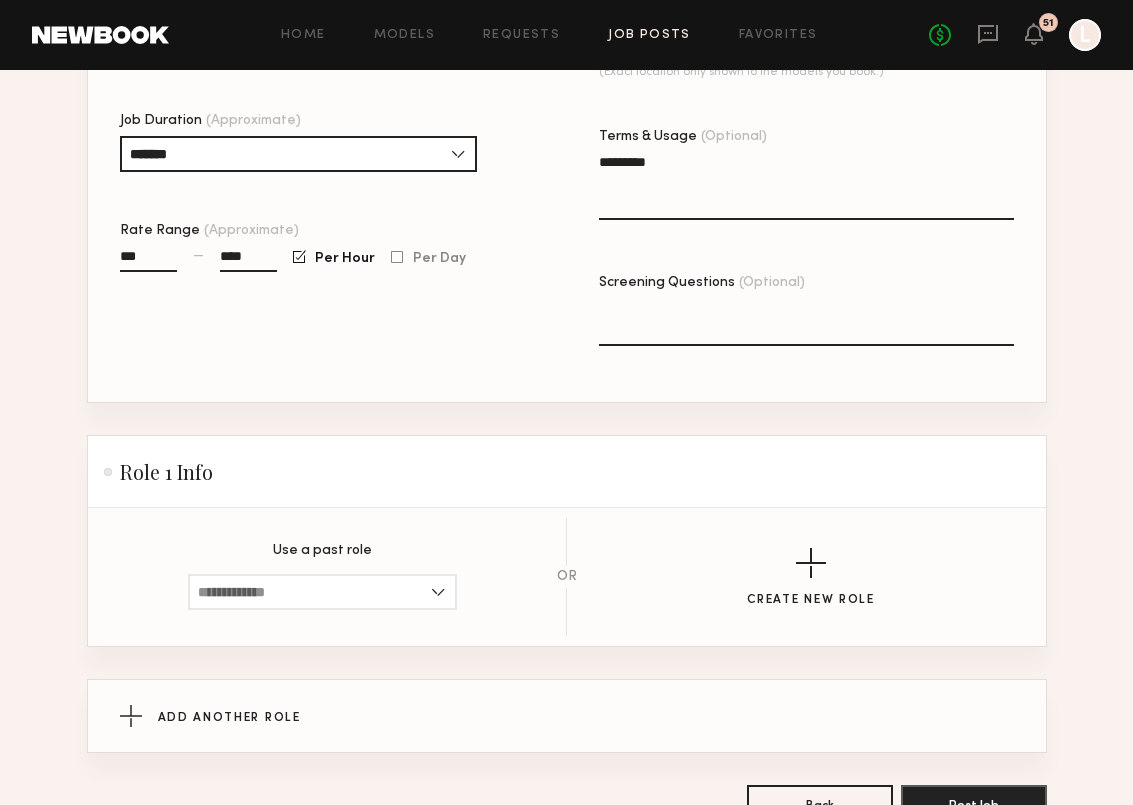 scroll, scrollTop: 616, scrollLeft: 0, axis: vertical 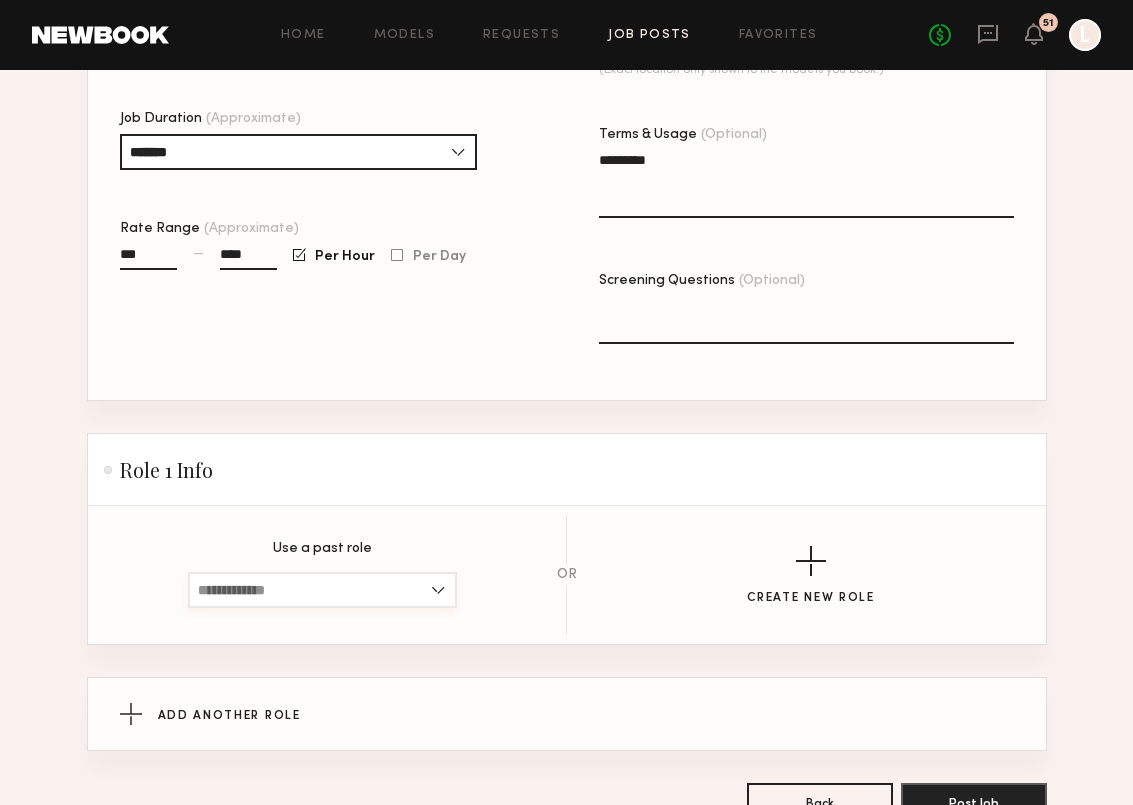 type on "*********" 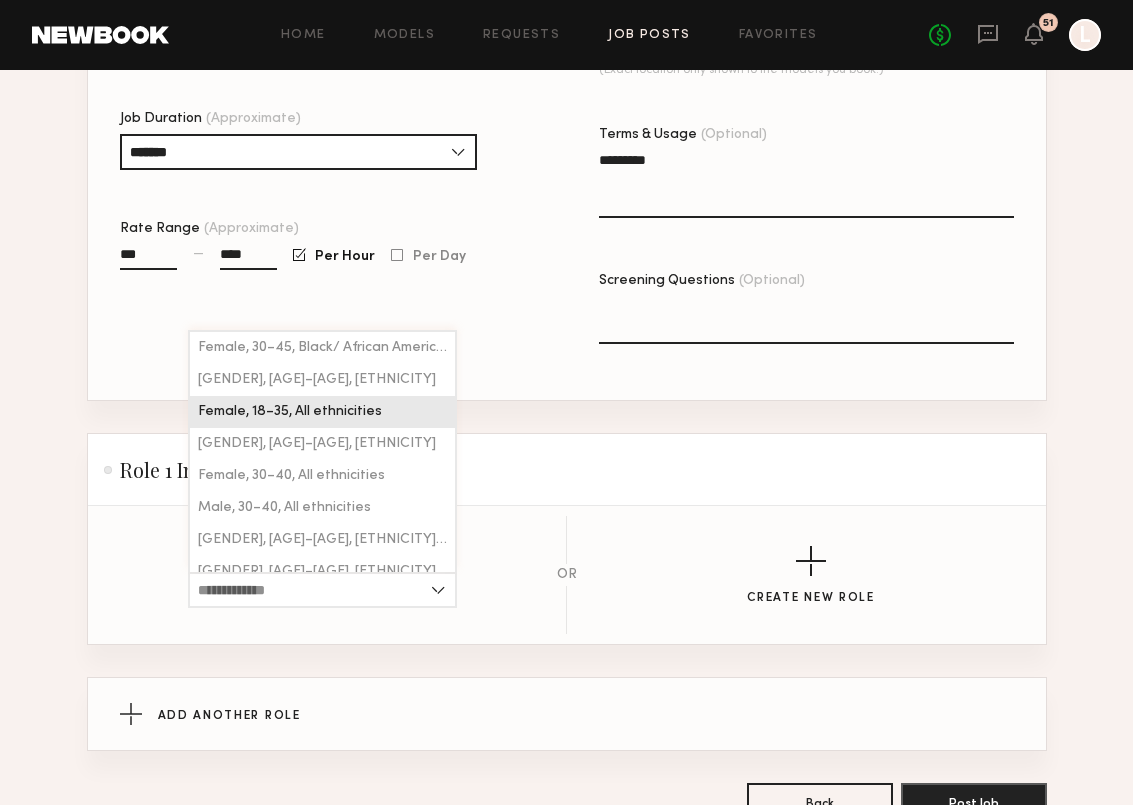 click on "Female, 18–35, All ethnicities" 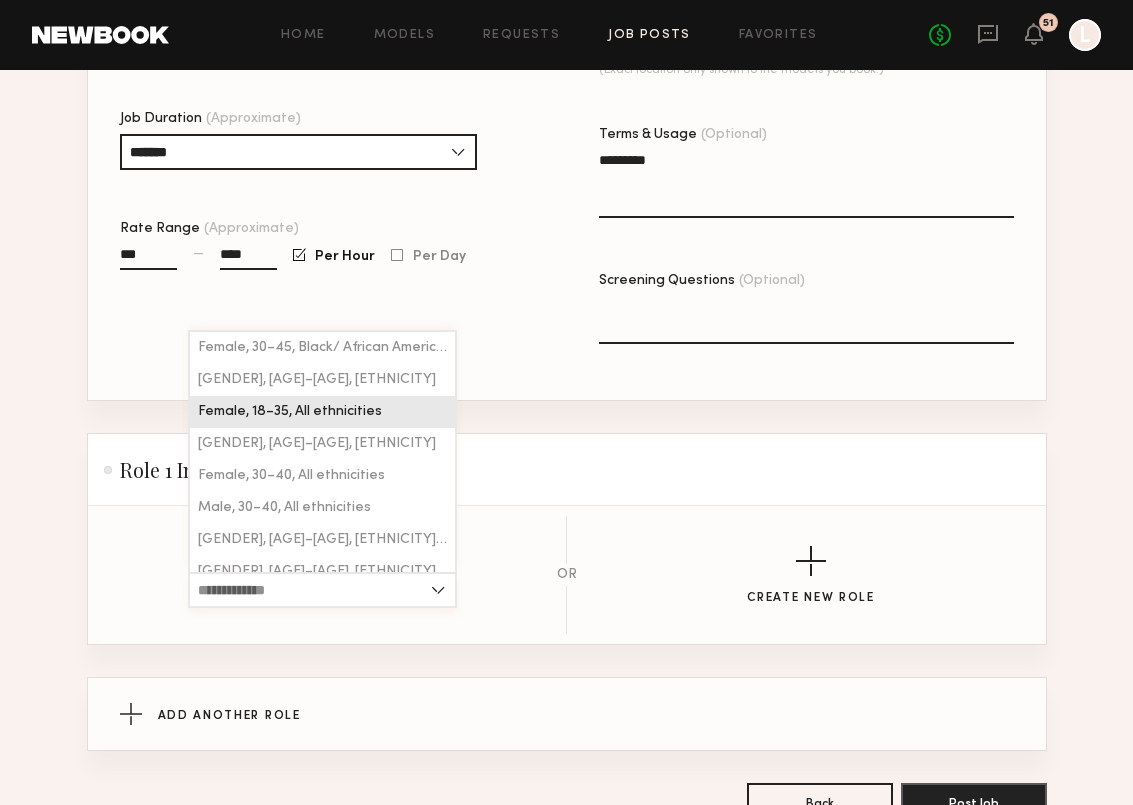 type on "**********" 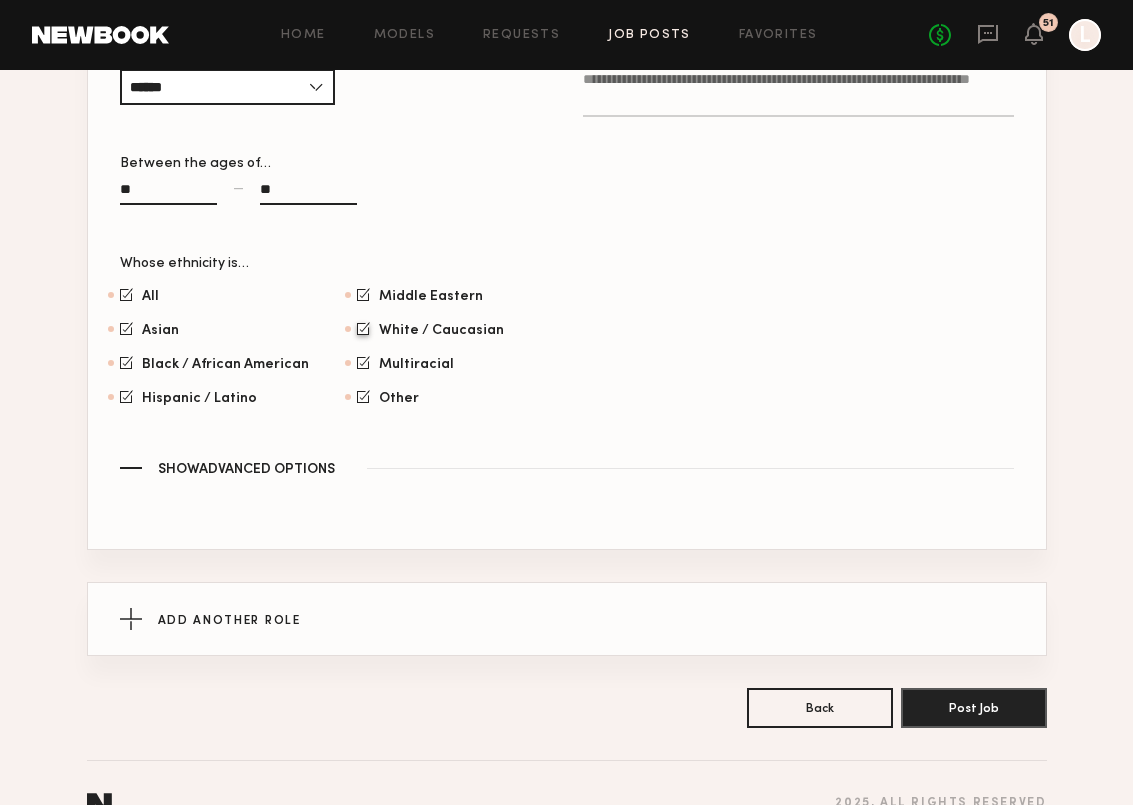 scroll, scrollTop: 1246, scrollLeft: 0, axis: vertical 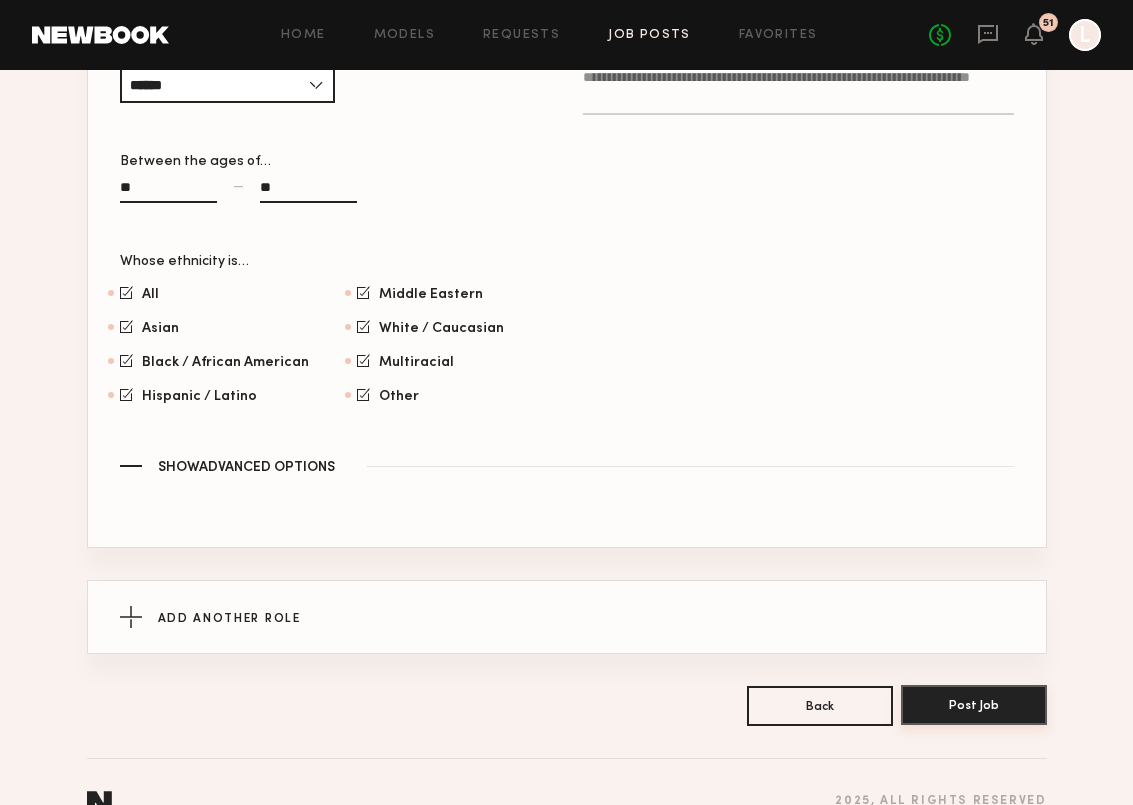 click on "Post Job" 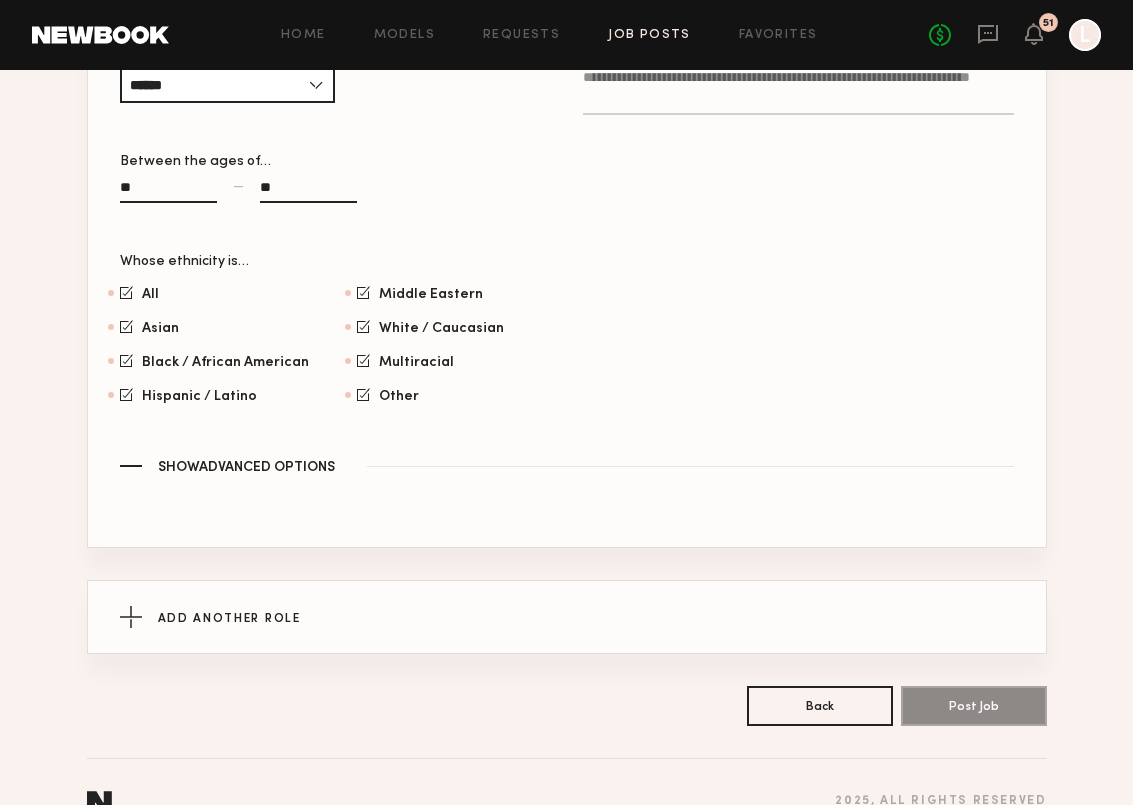 scroll, scrollTop: 0, scrollLeft: 0, axis: both 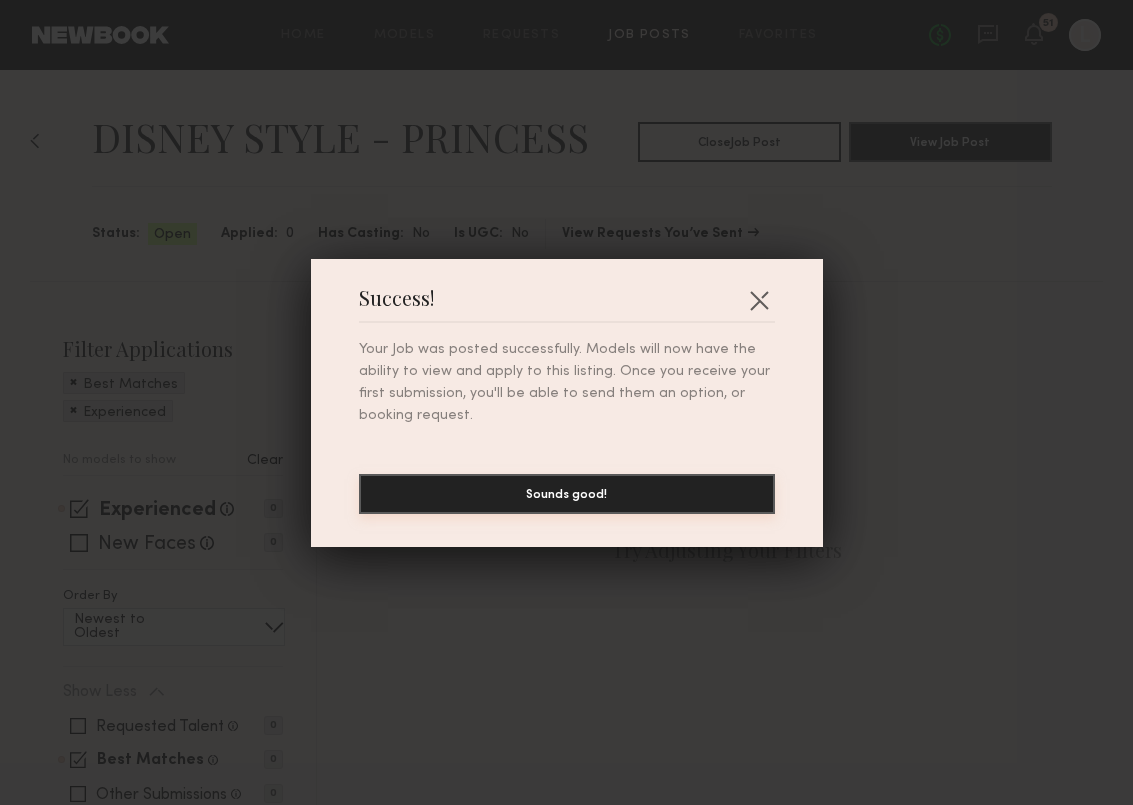 click on "Sounds good!" at bounding box center (567, 494) 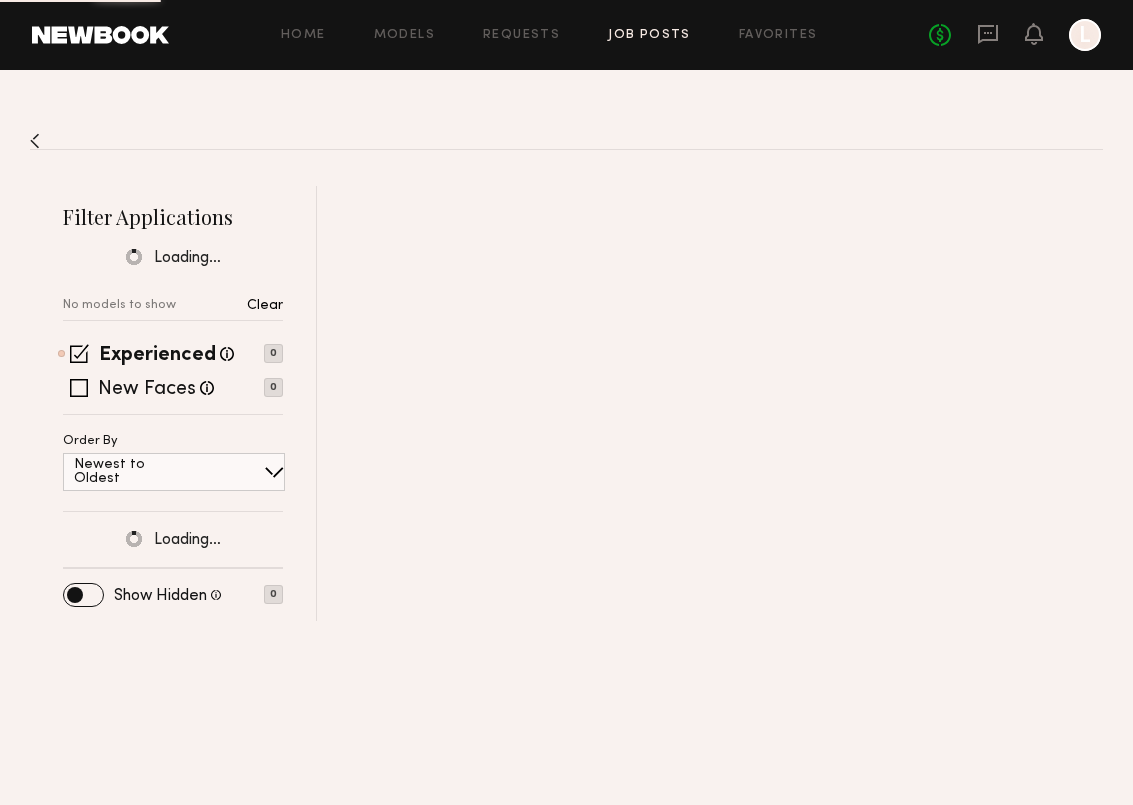scroll, scrollTop: 0, scrollLeft: 0, axis: both 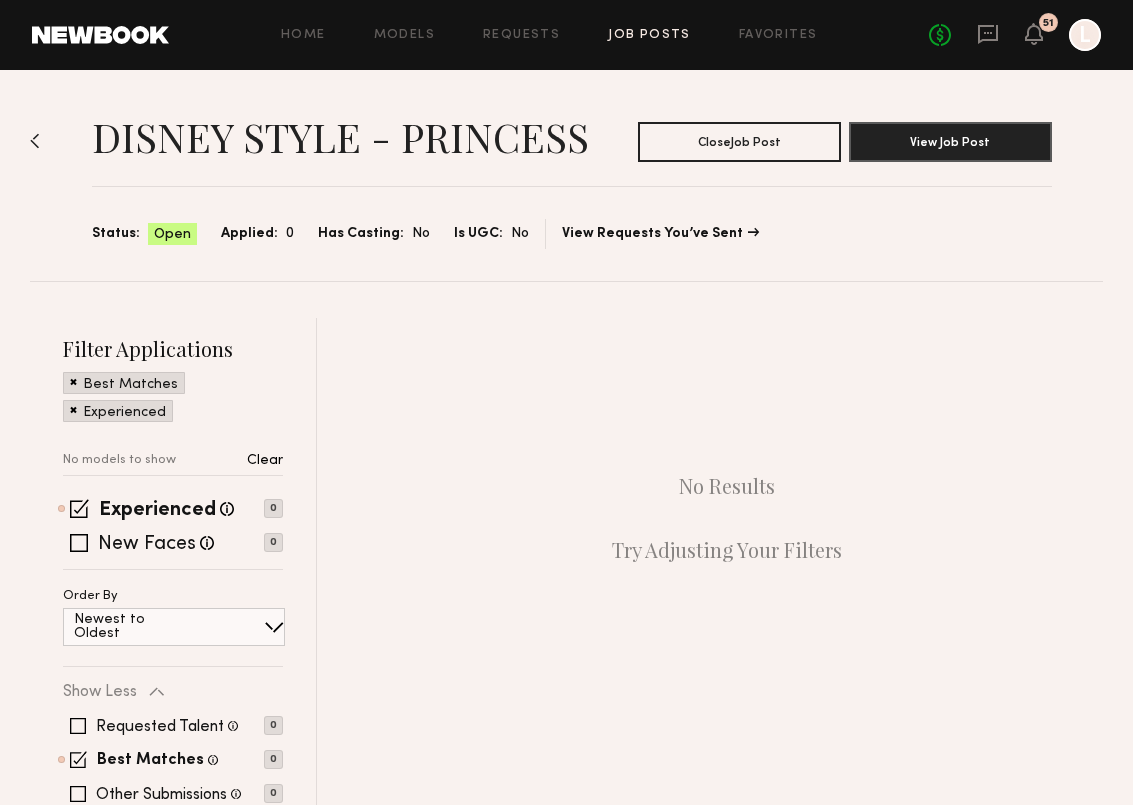 click on "Job Posts" 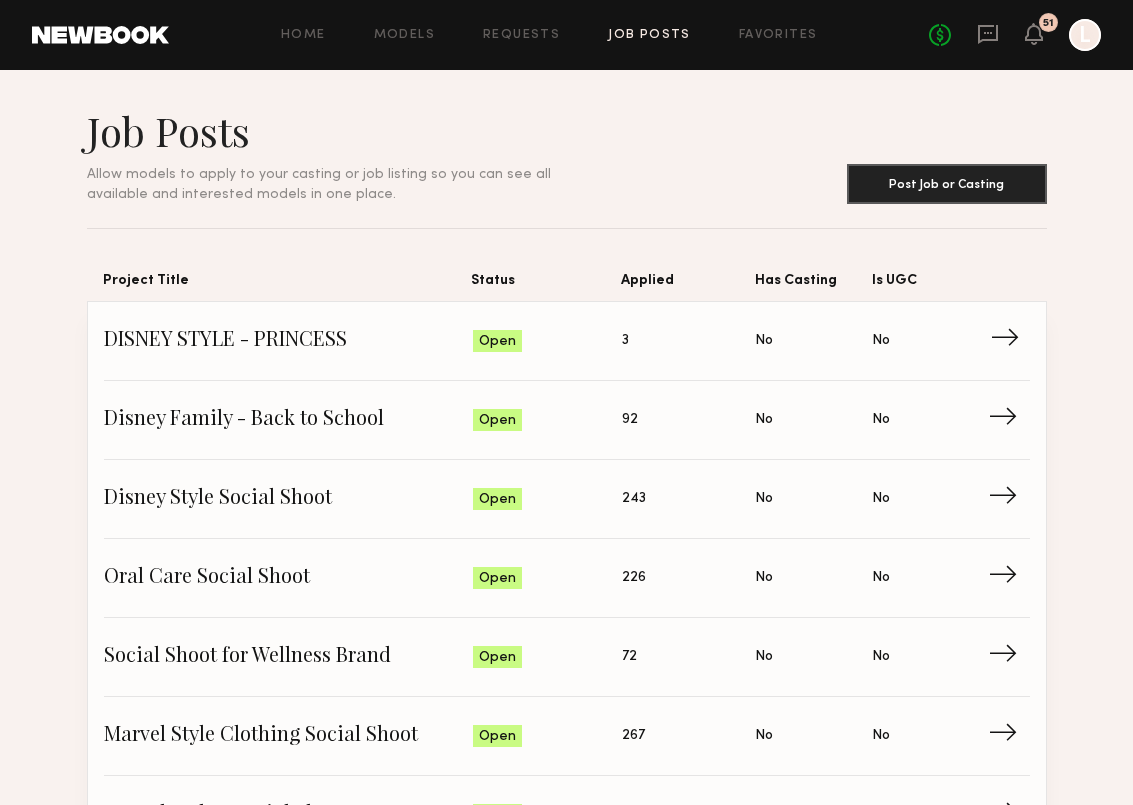click on "DISNEY STYLE - PRINCESS" 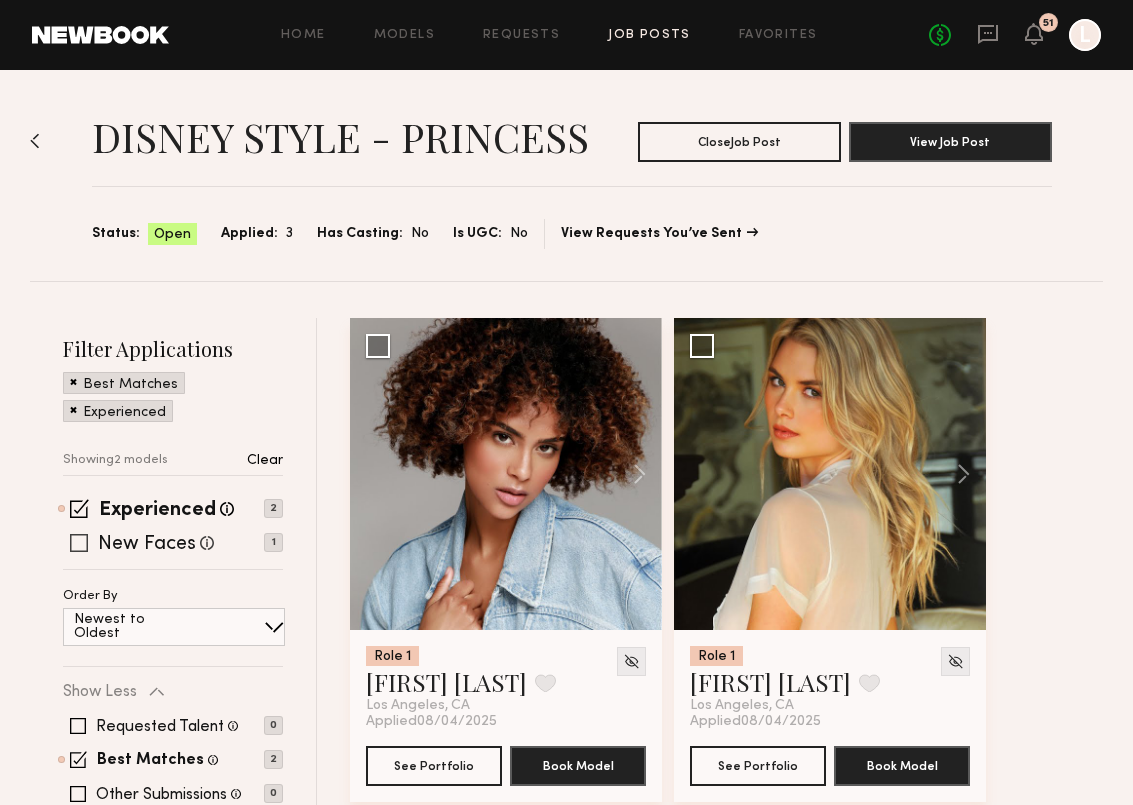 click 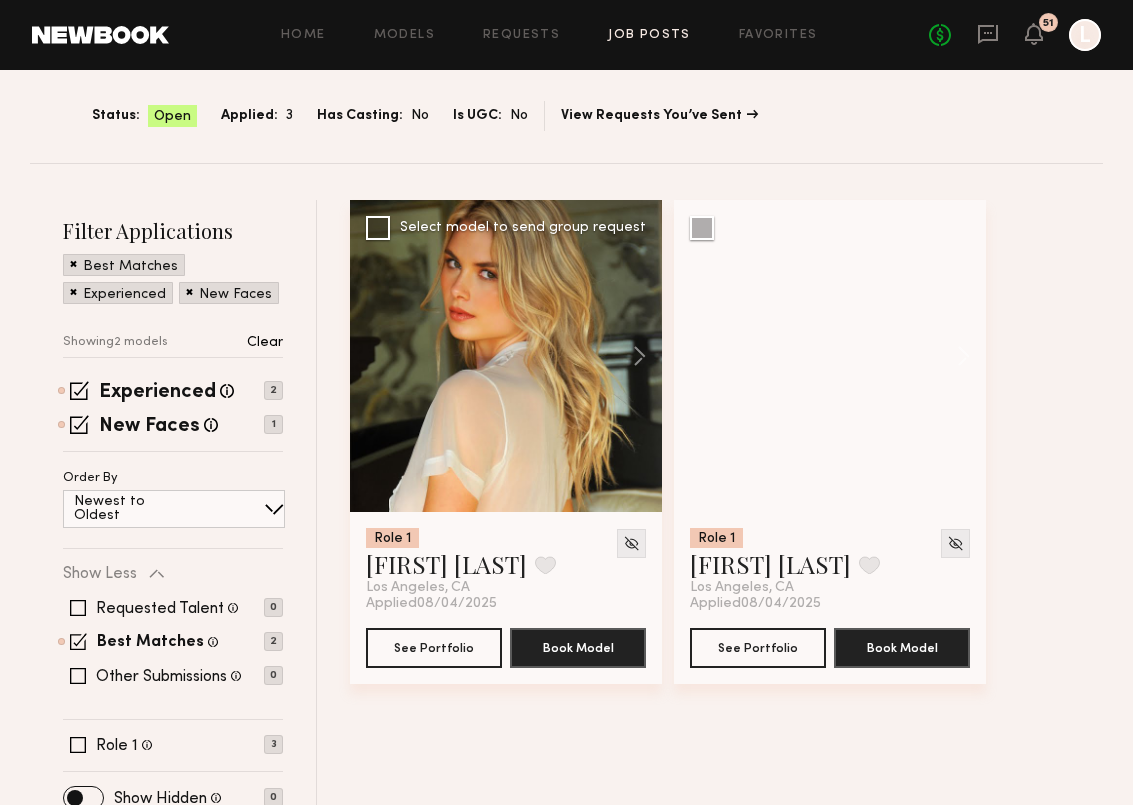 scroll, scrollTop: 135, scrollLeft: 0, axis: vertical 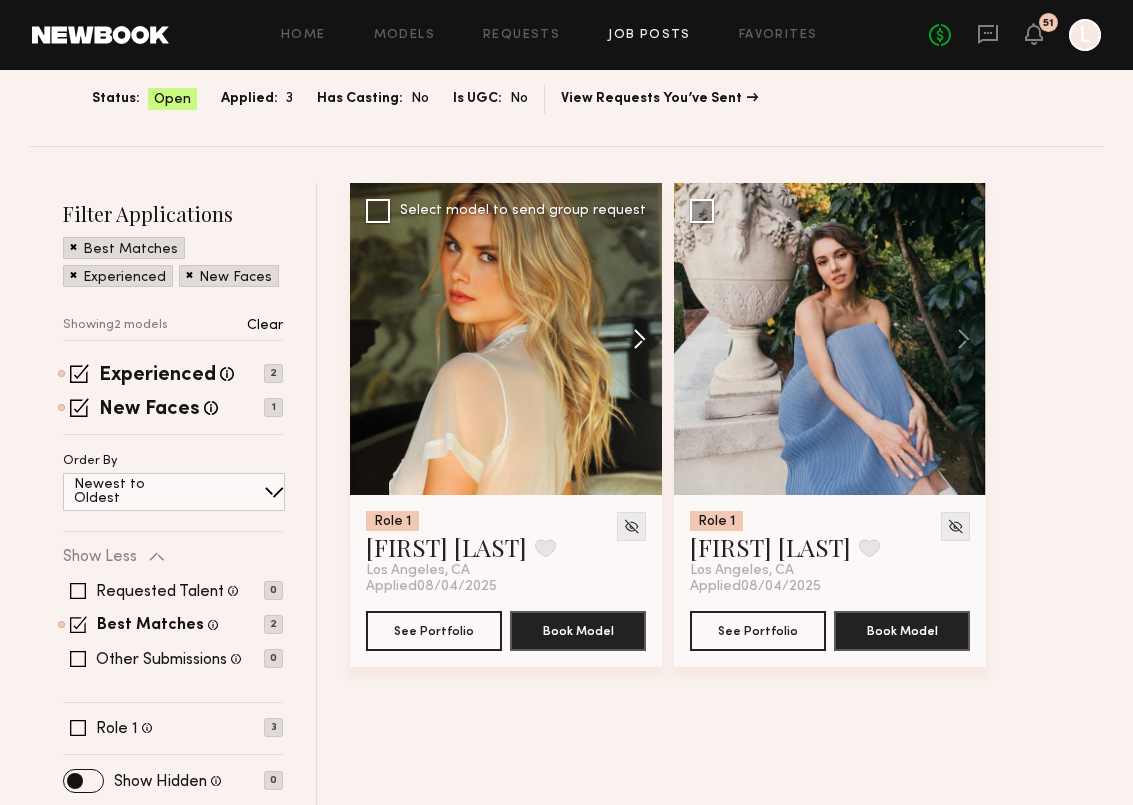 click 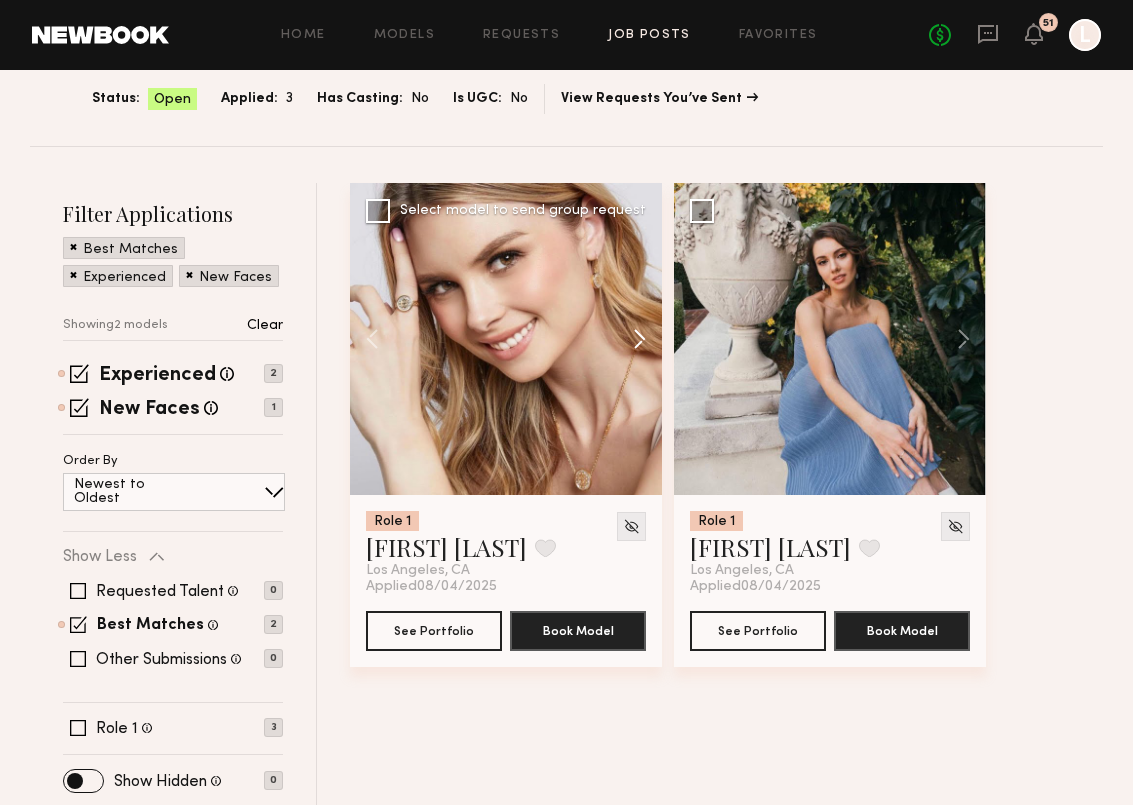 click 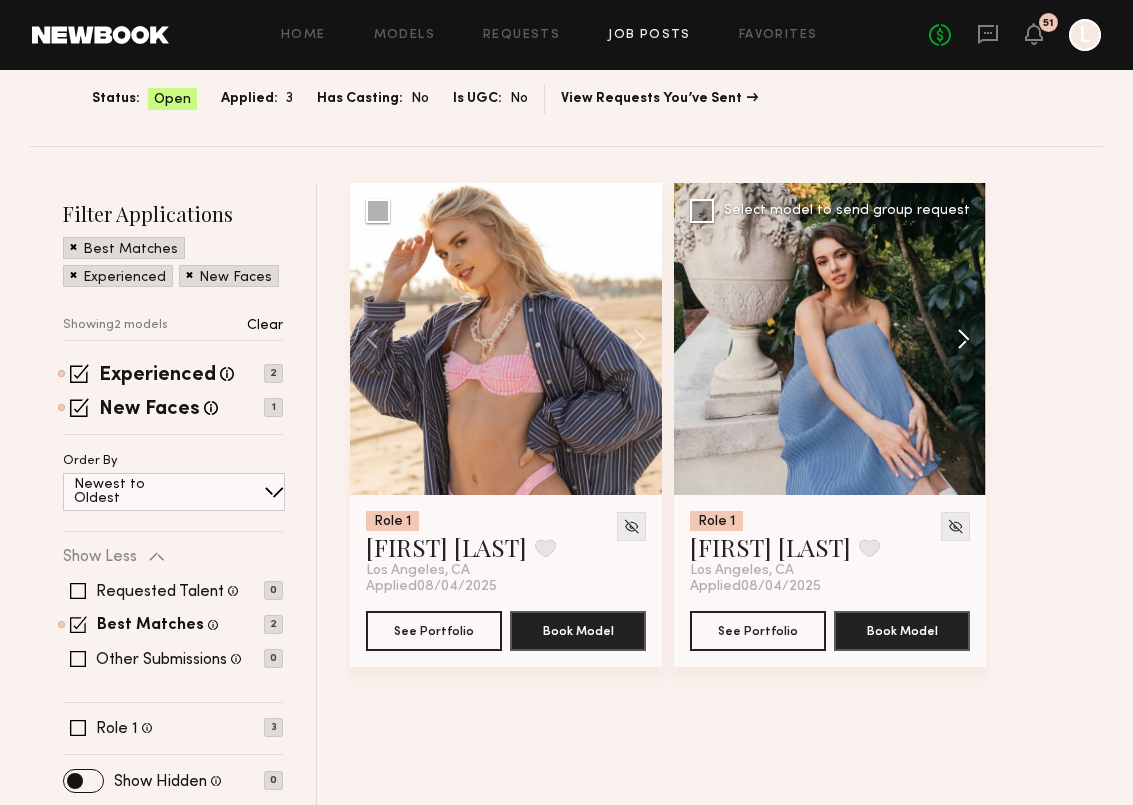 click 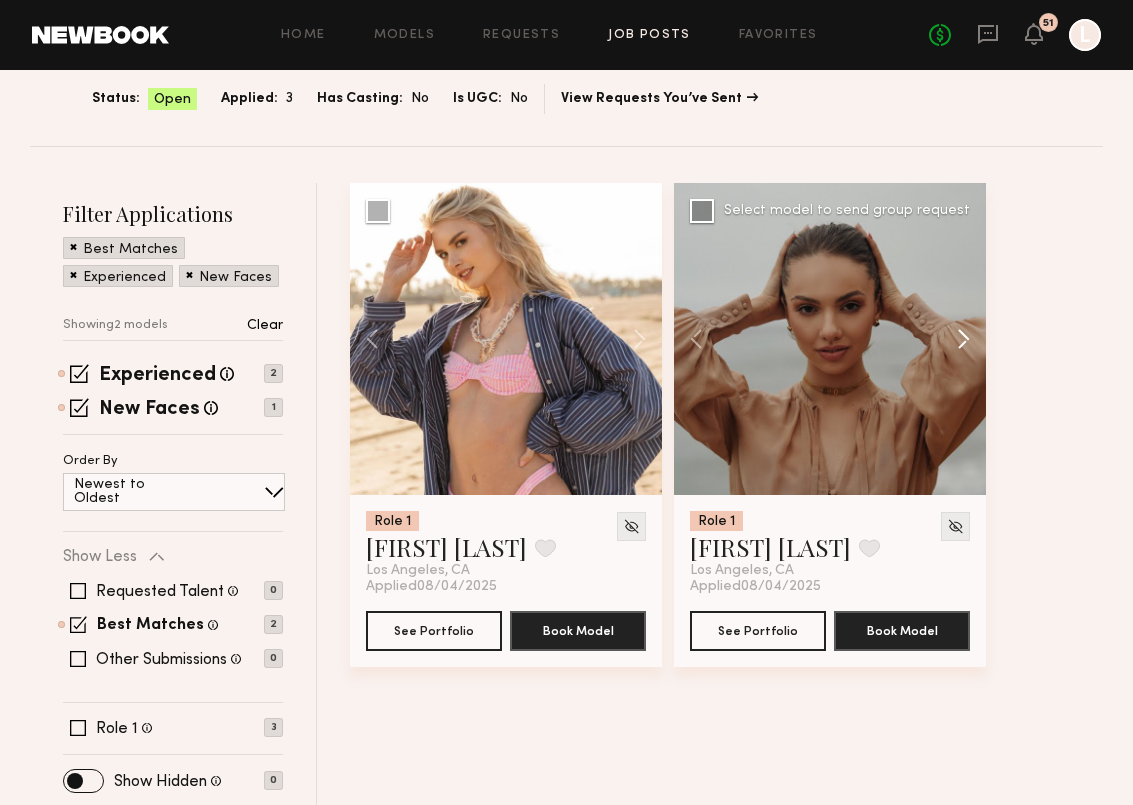 click 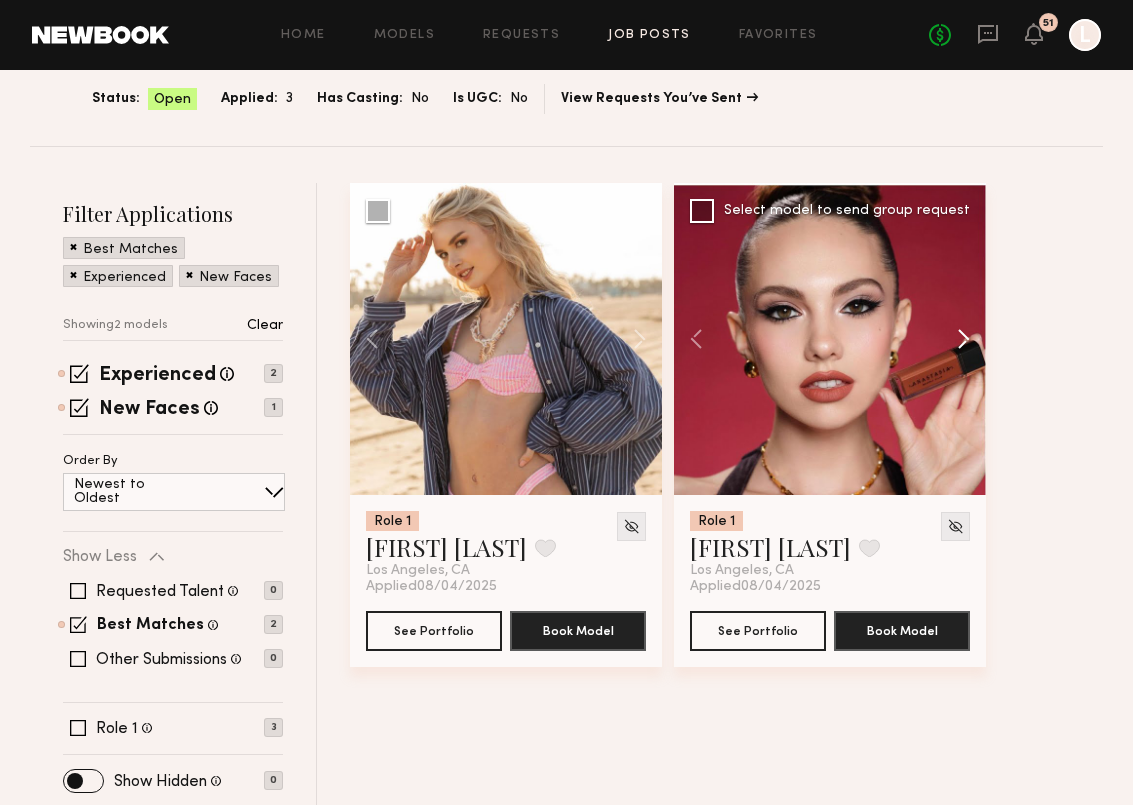 click 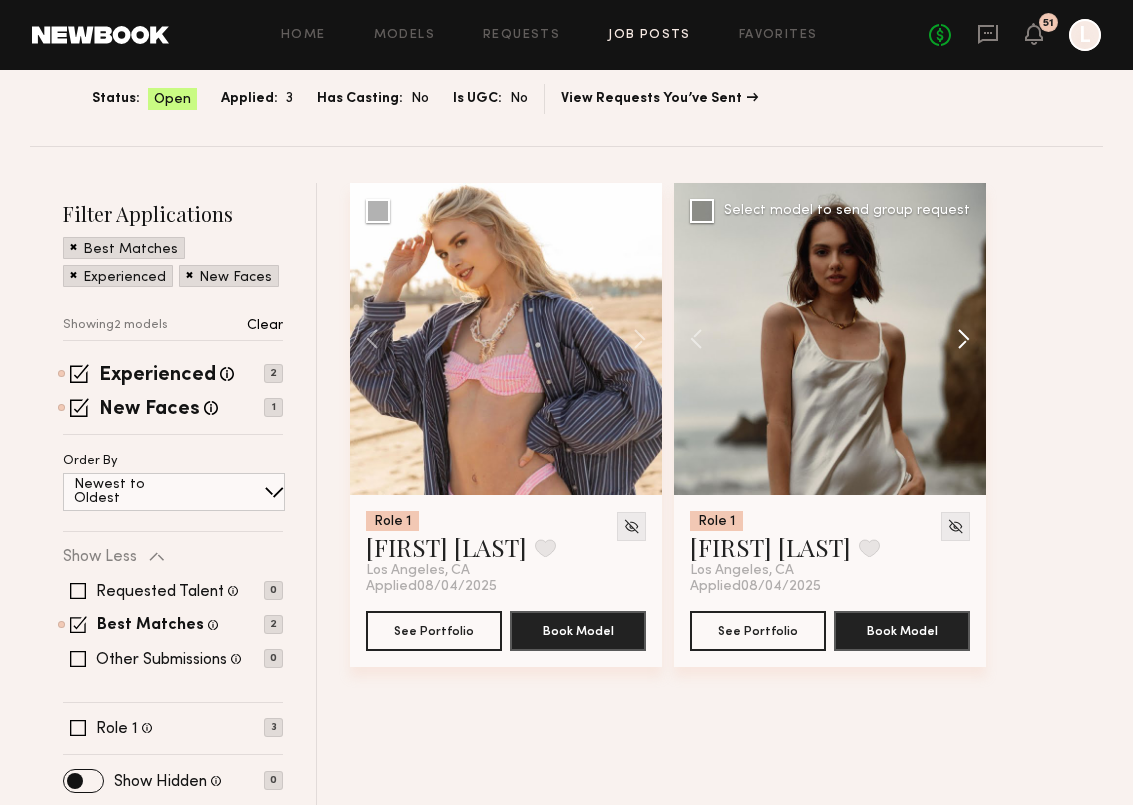 click 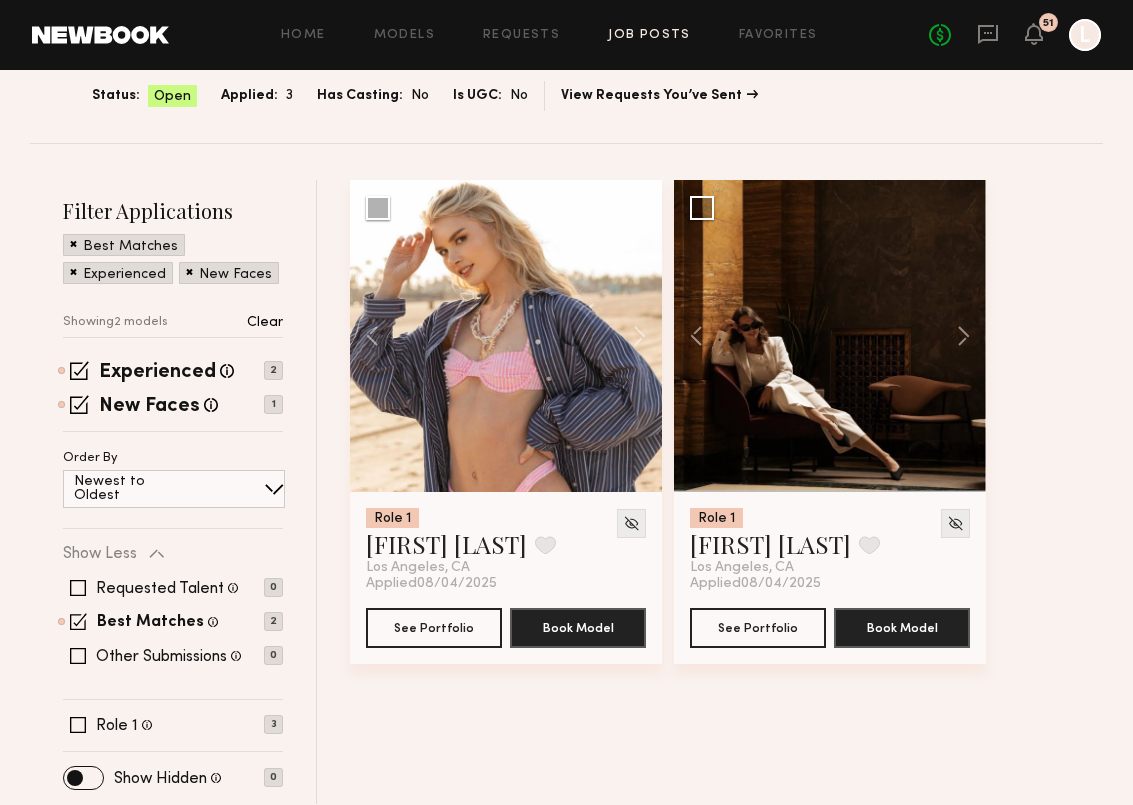 scroll, scrollTop: 138, scrollLeft: 0, axis: vertical 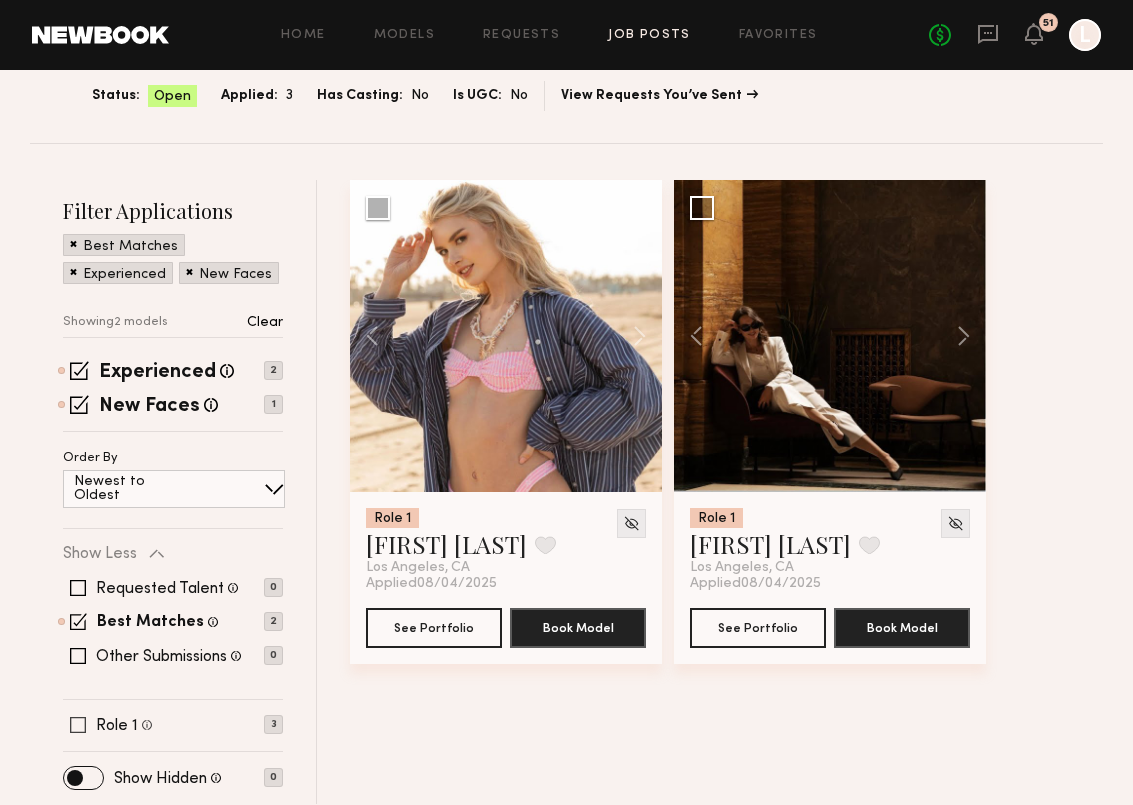 click 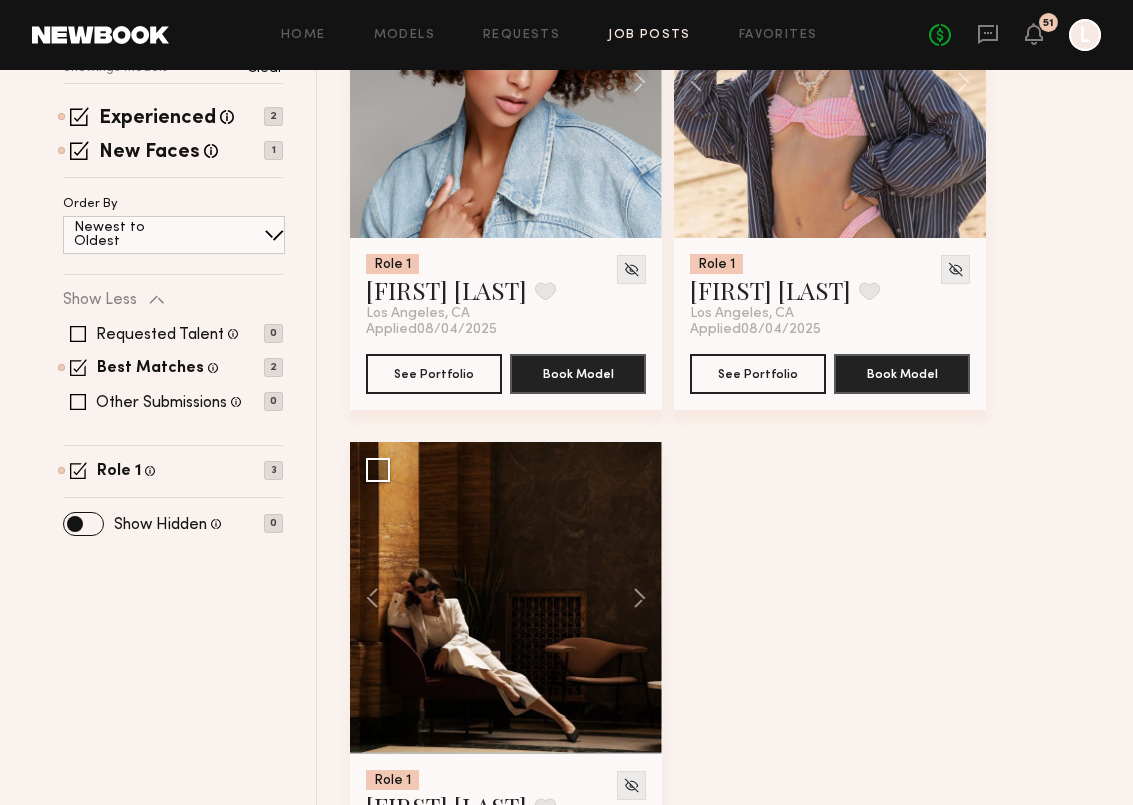 scroll, scrollTop: 480, scrollLeft: 0, axis: vertical 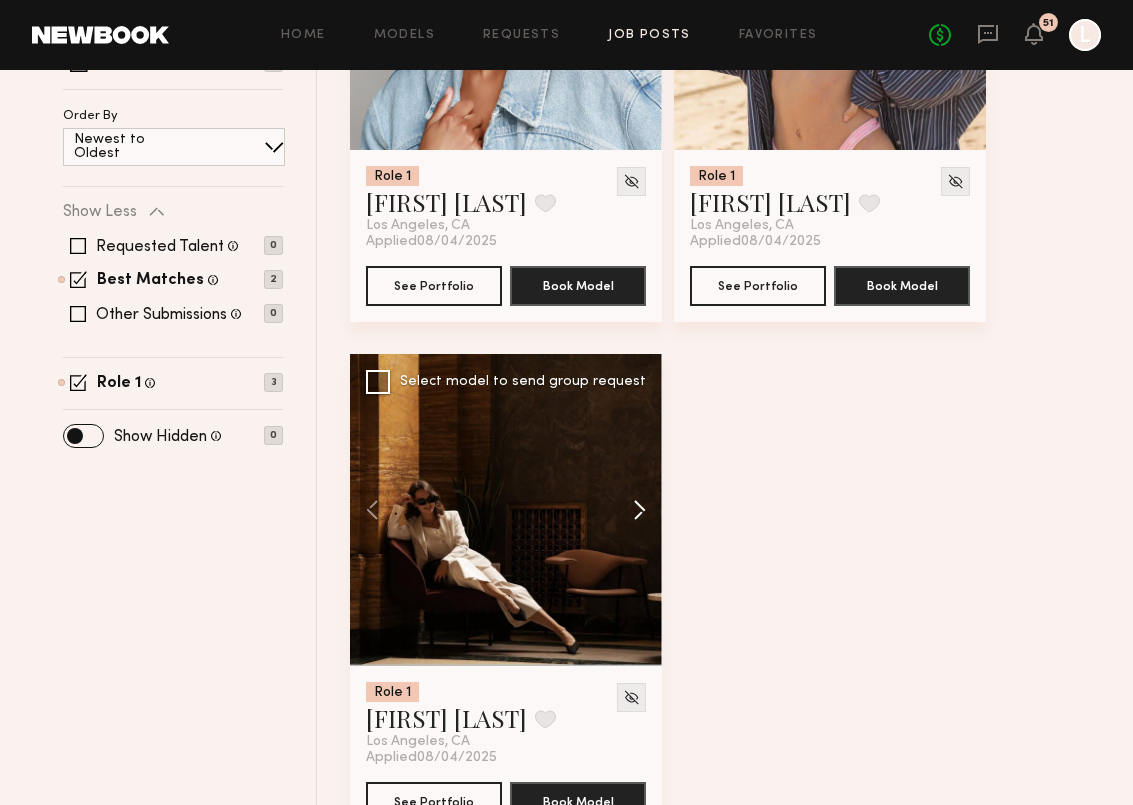 click 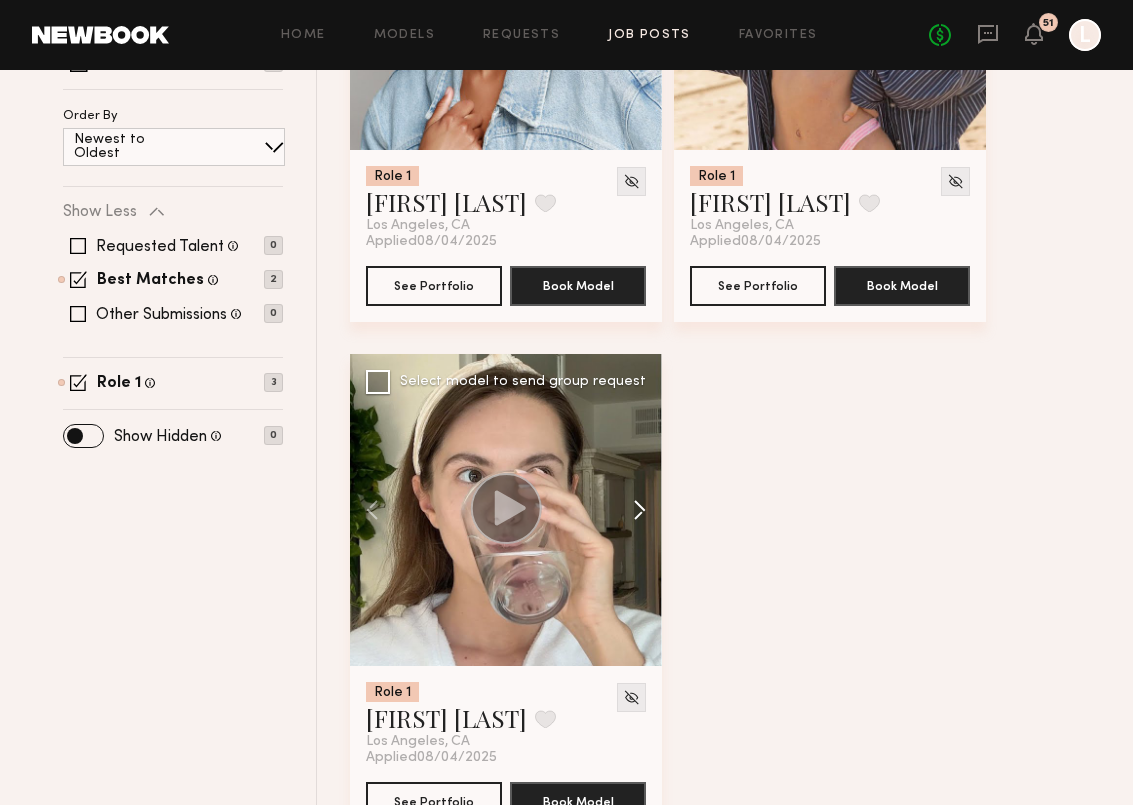 click 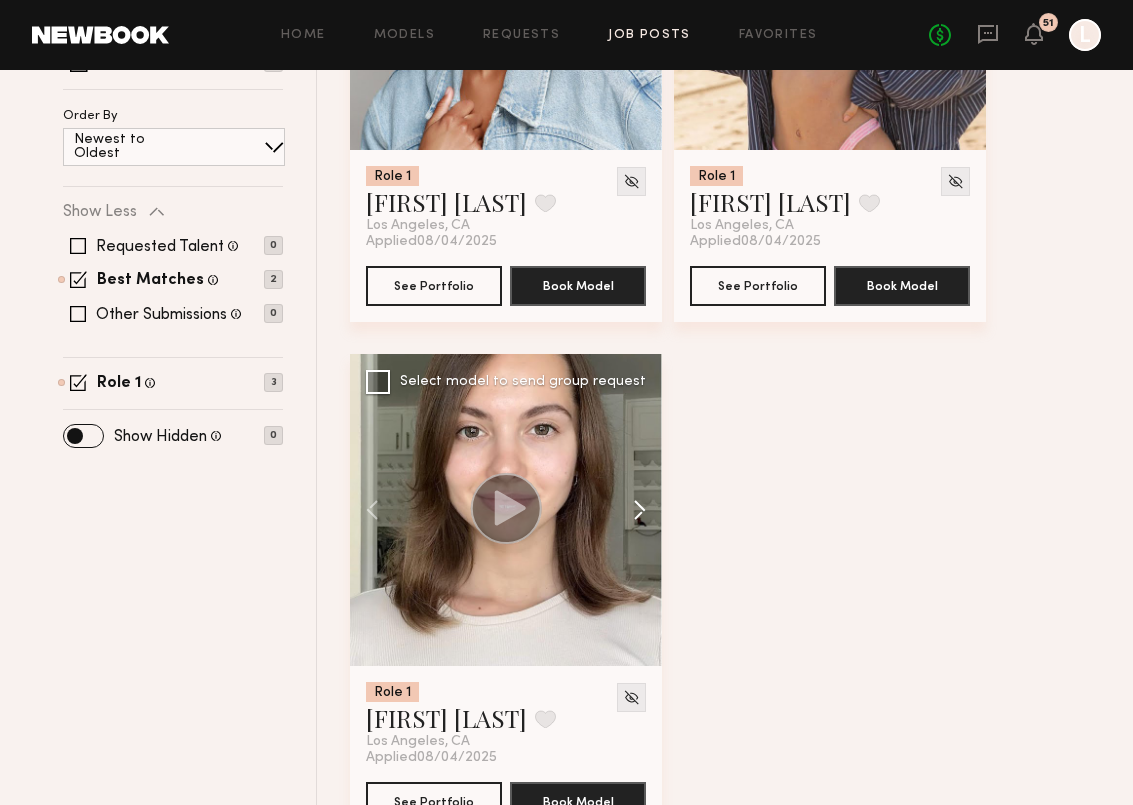 click 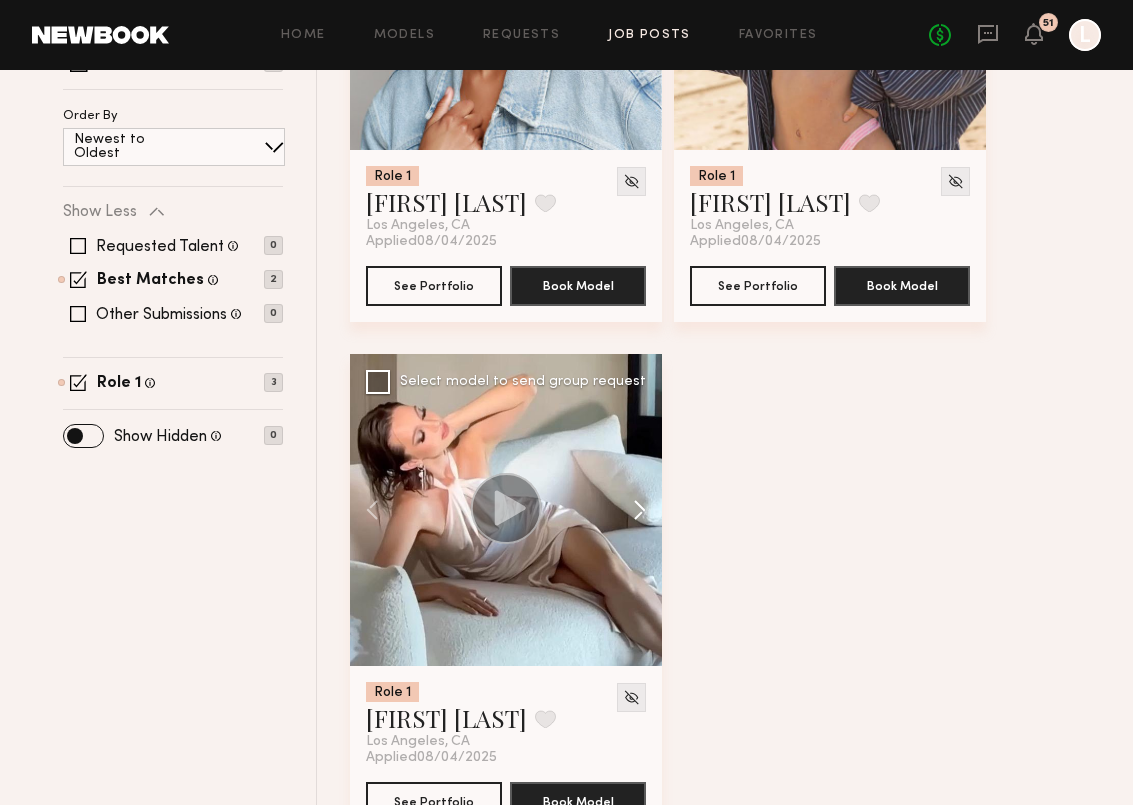 click 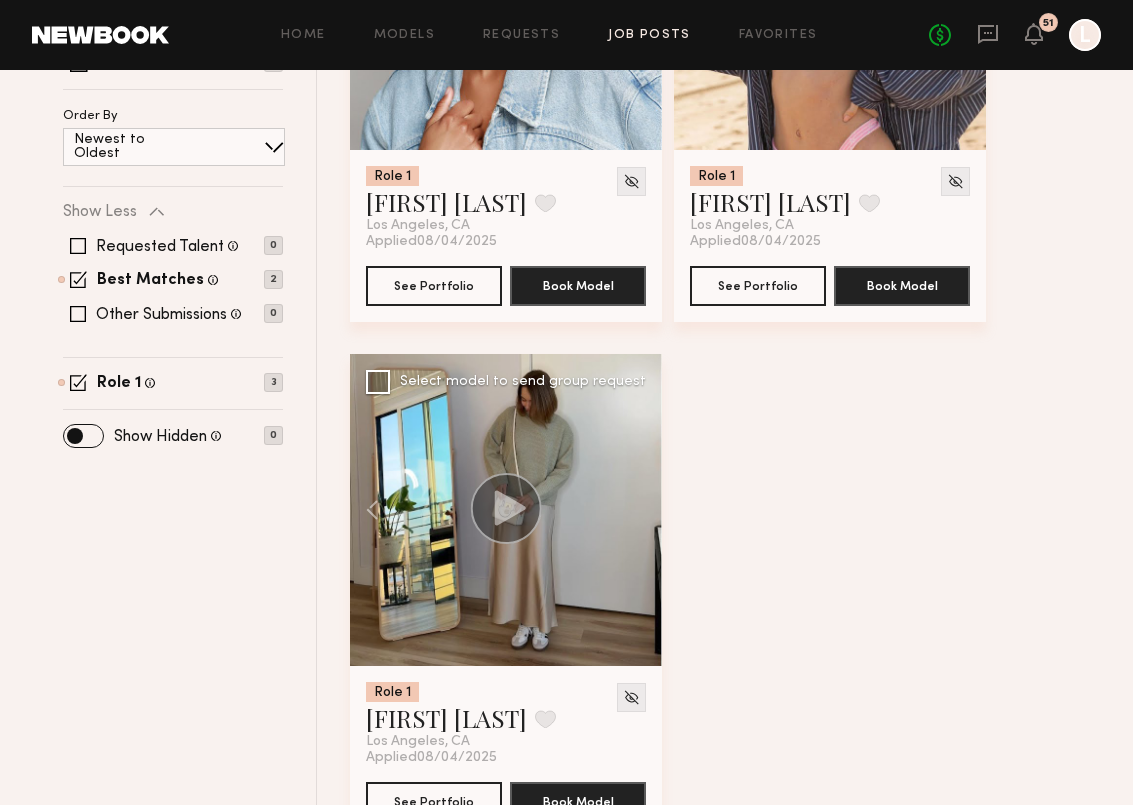 click 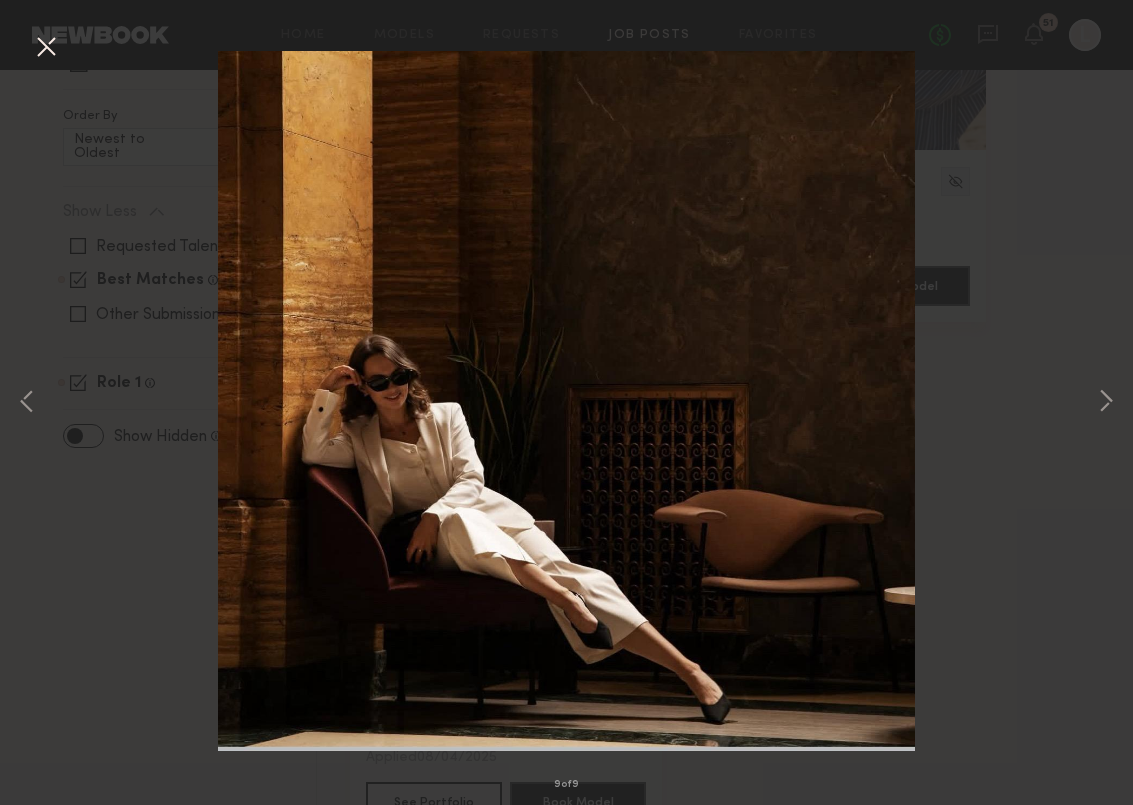click at bounding box center (566, 401) 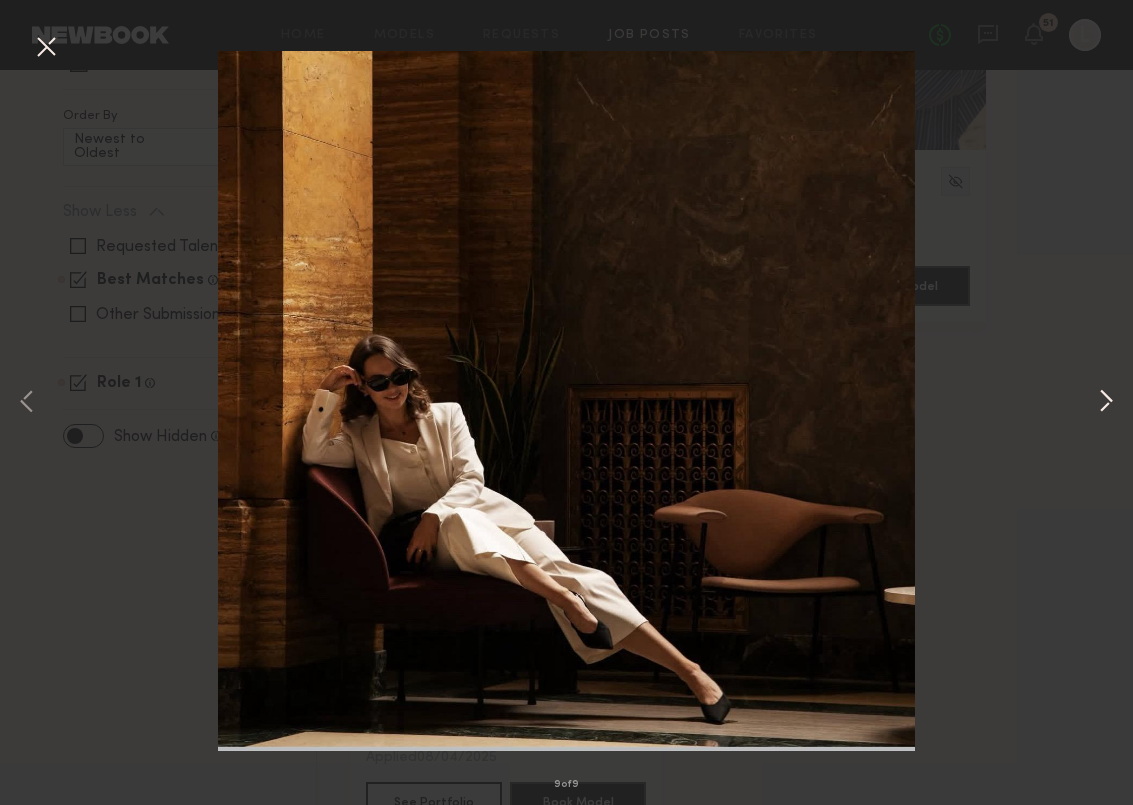 click at bounding box center (1106, 403) 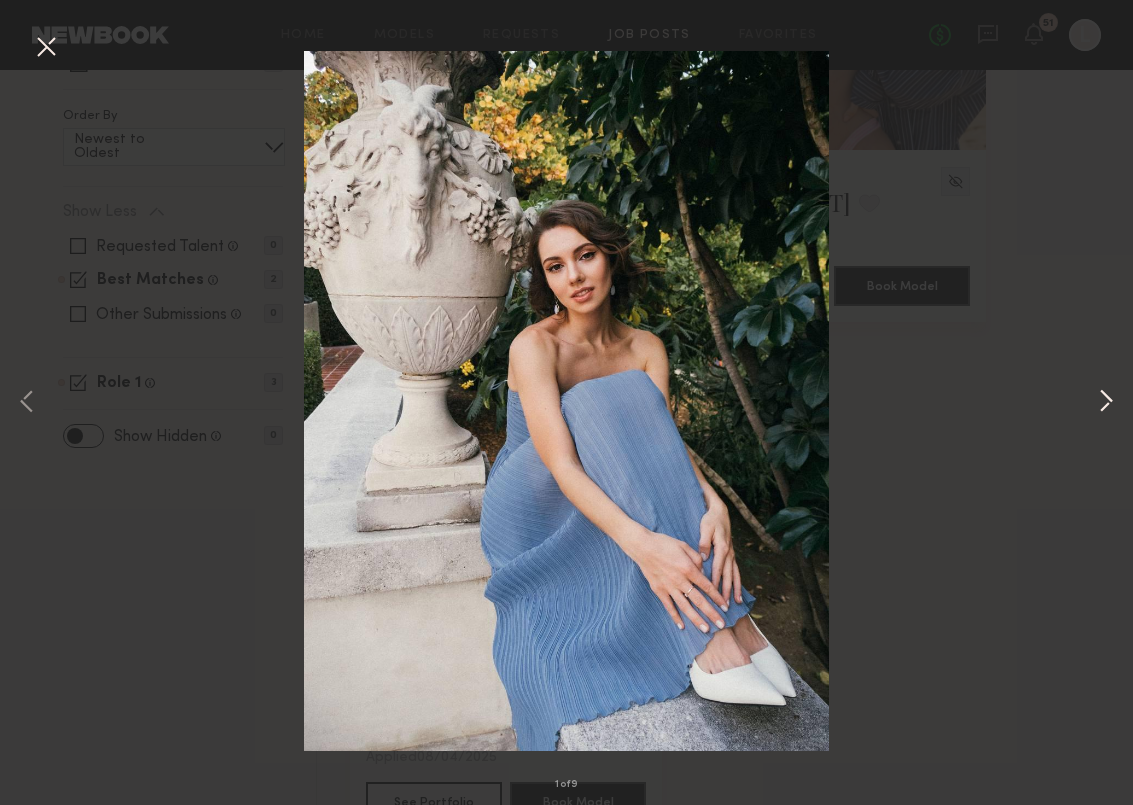 click at bounding box center [1106, 403] 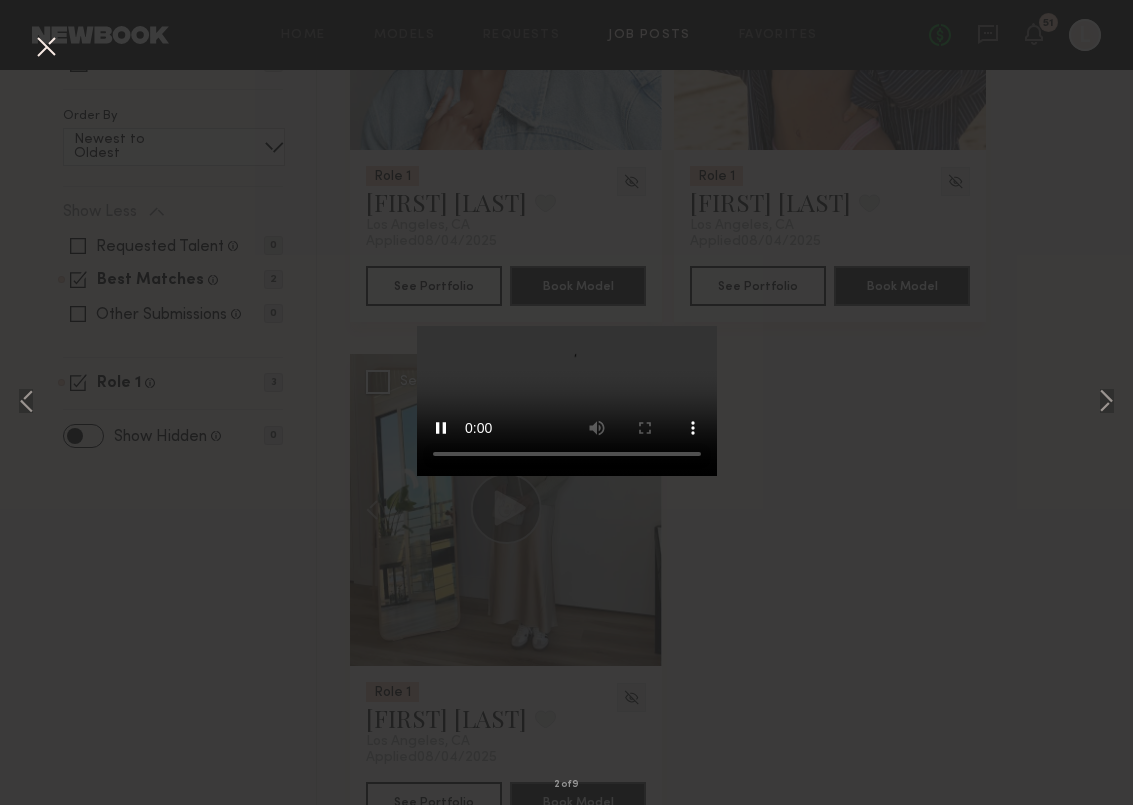 click at bounding box center [46, 48] 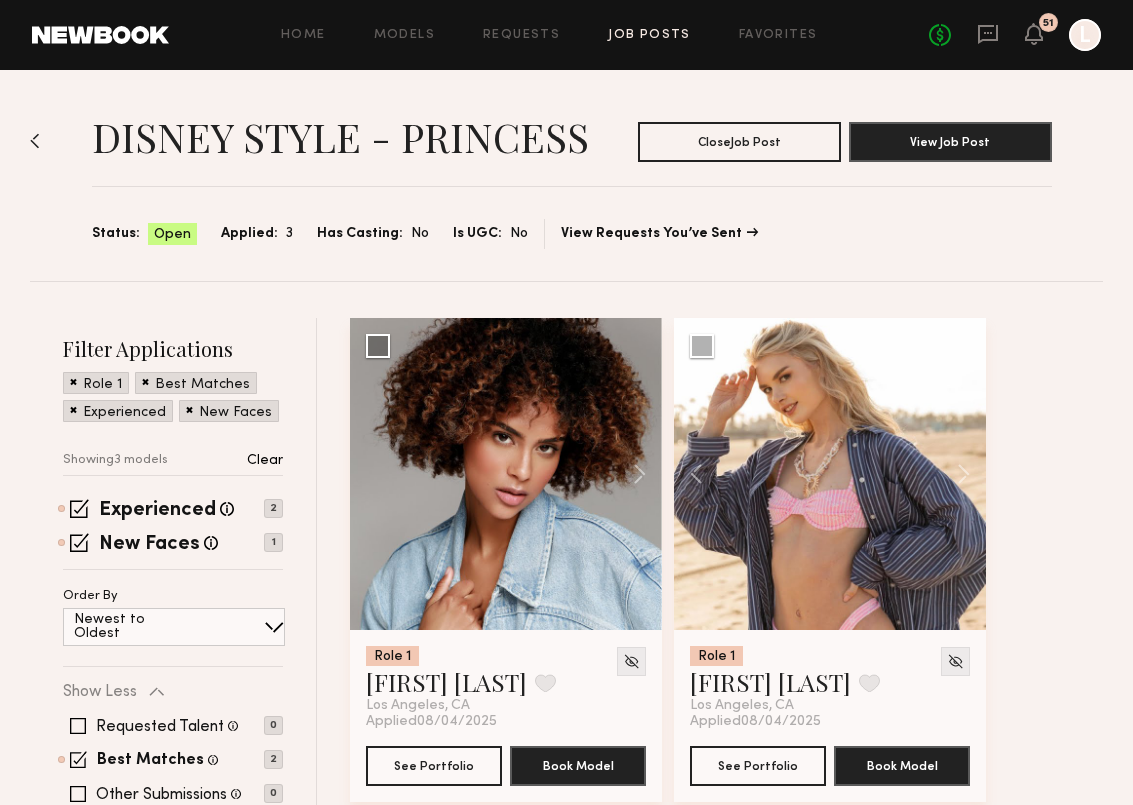 scroll, scrollTop: 0, scrollLeft: 0, axis: both 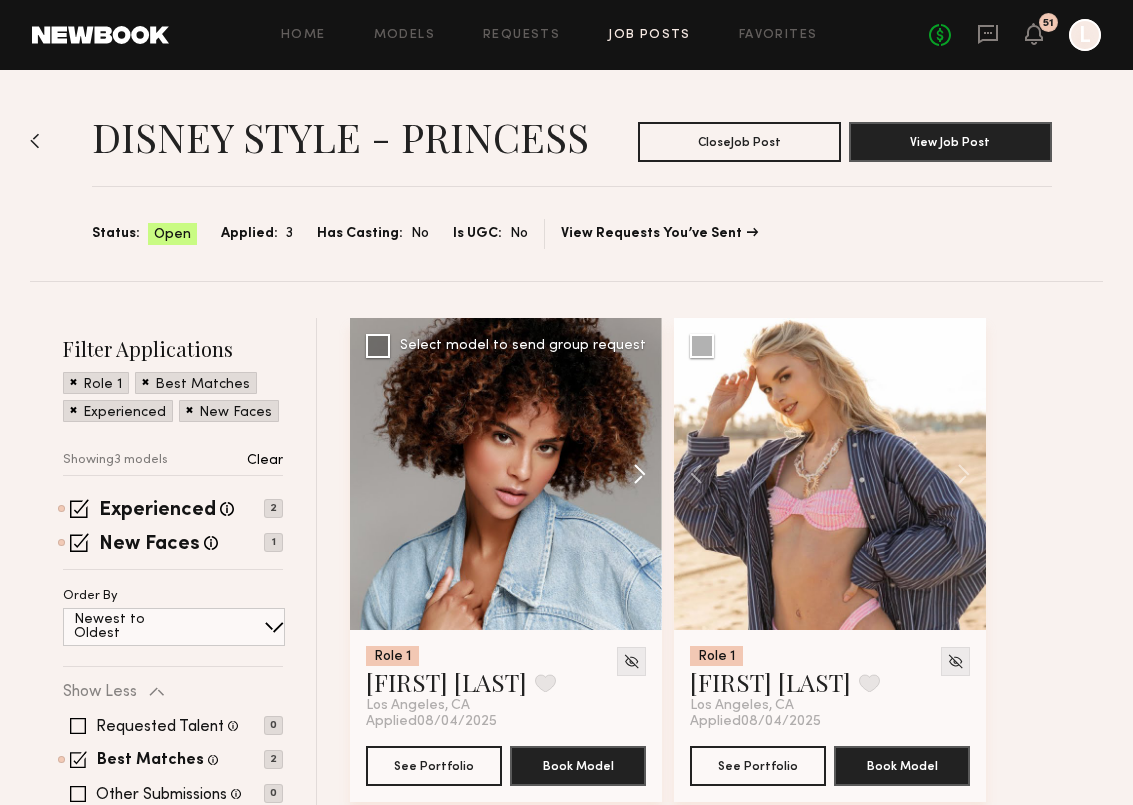 click 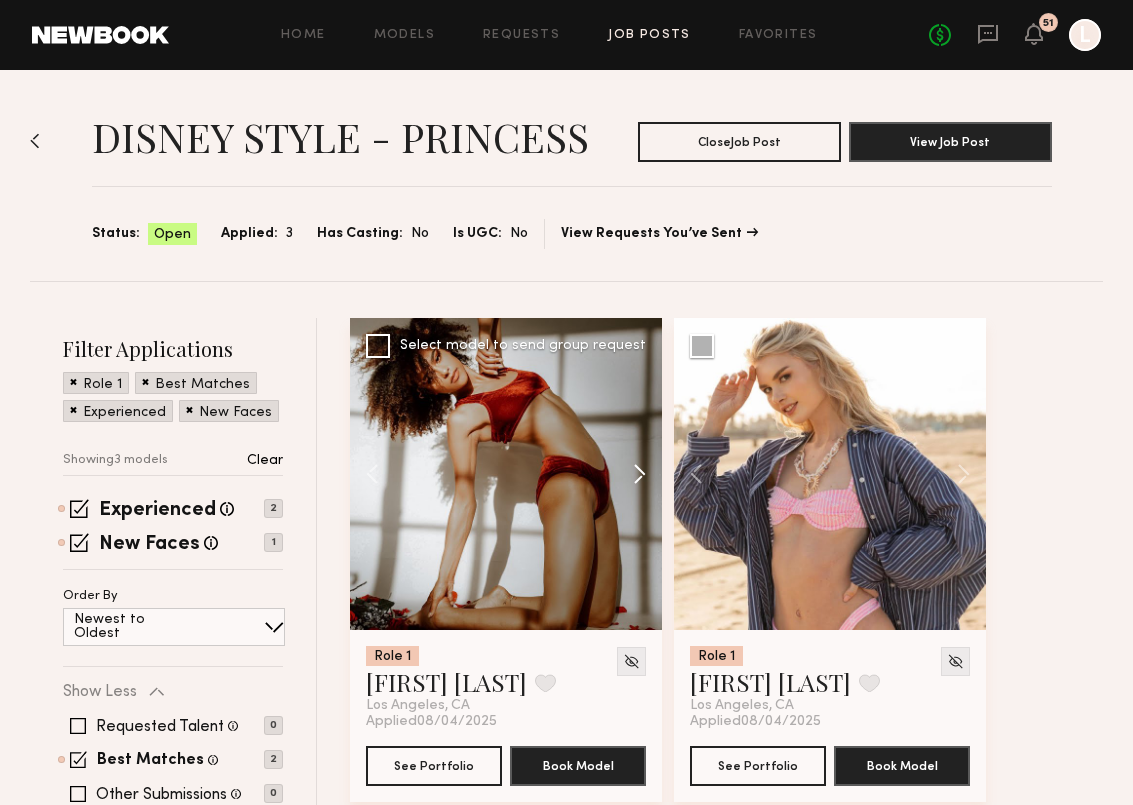 click 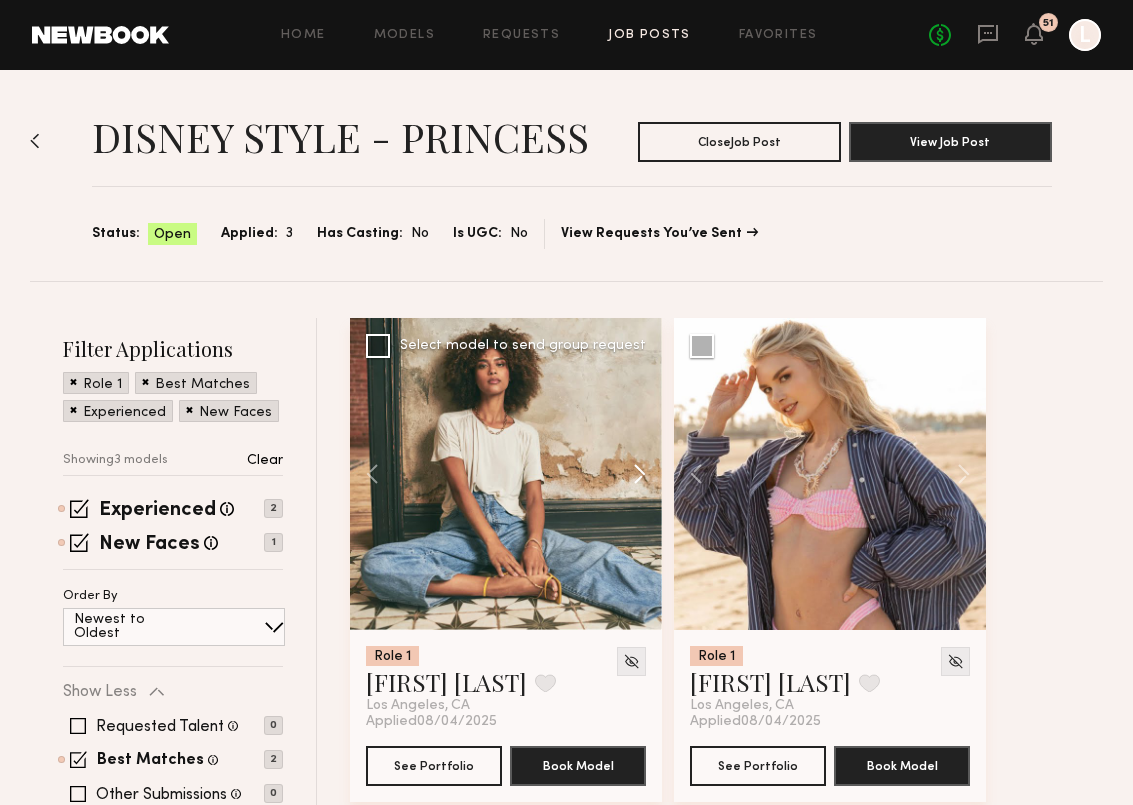 click 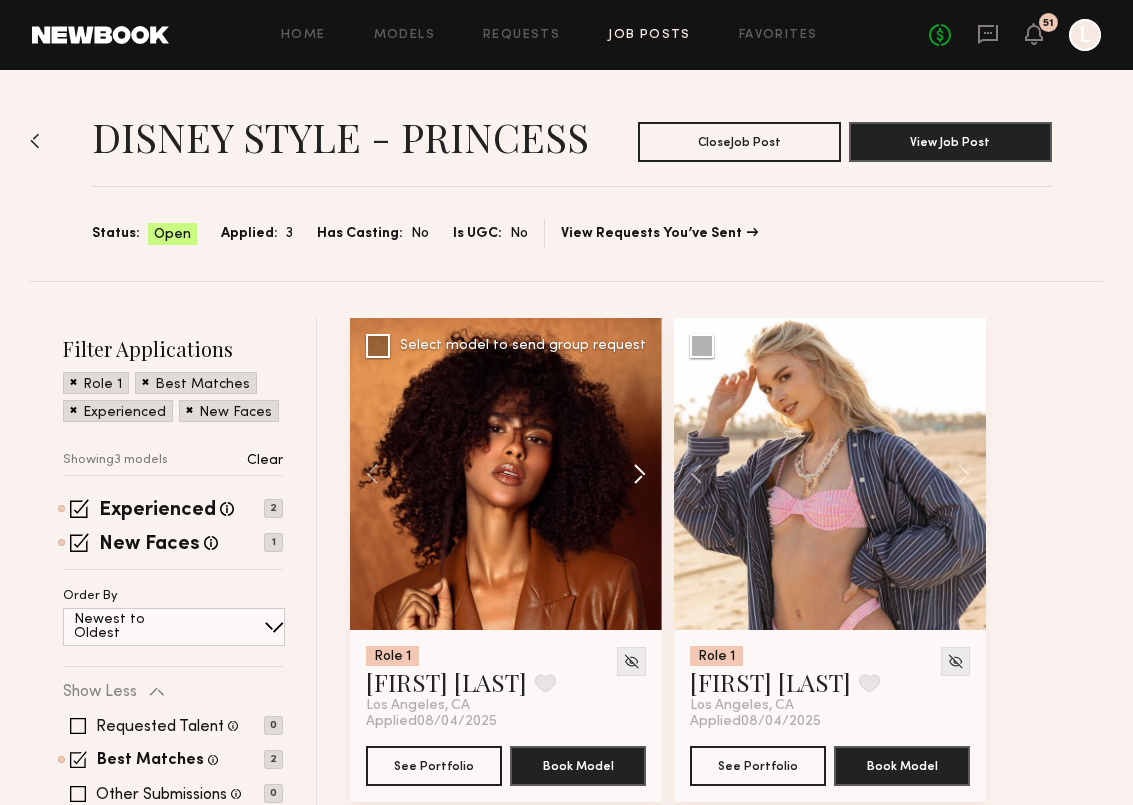 click 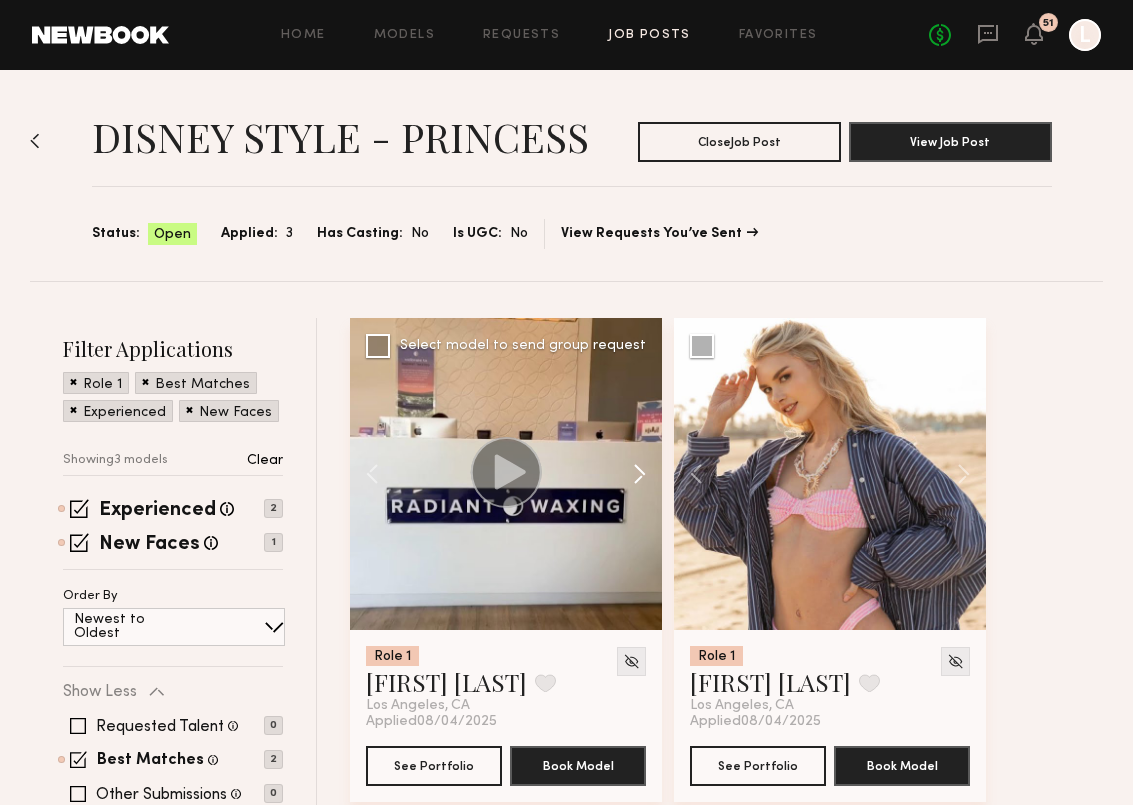 click 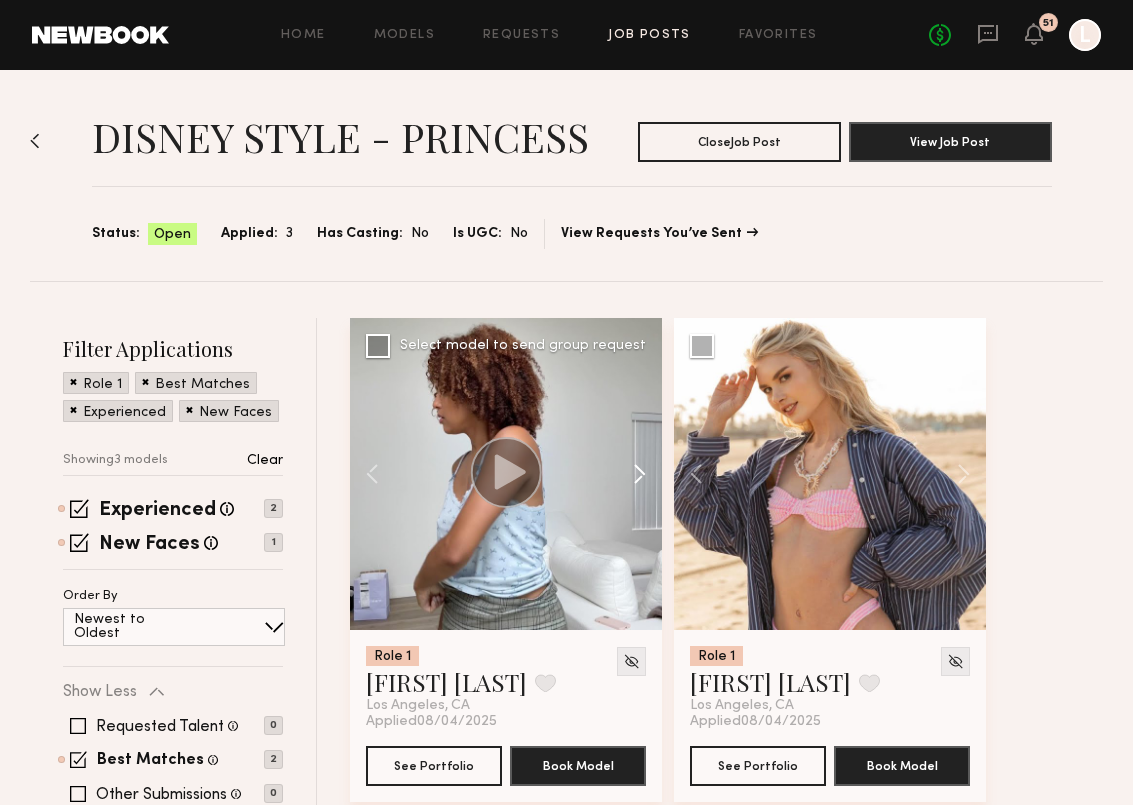 click 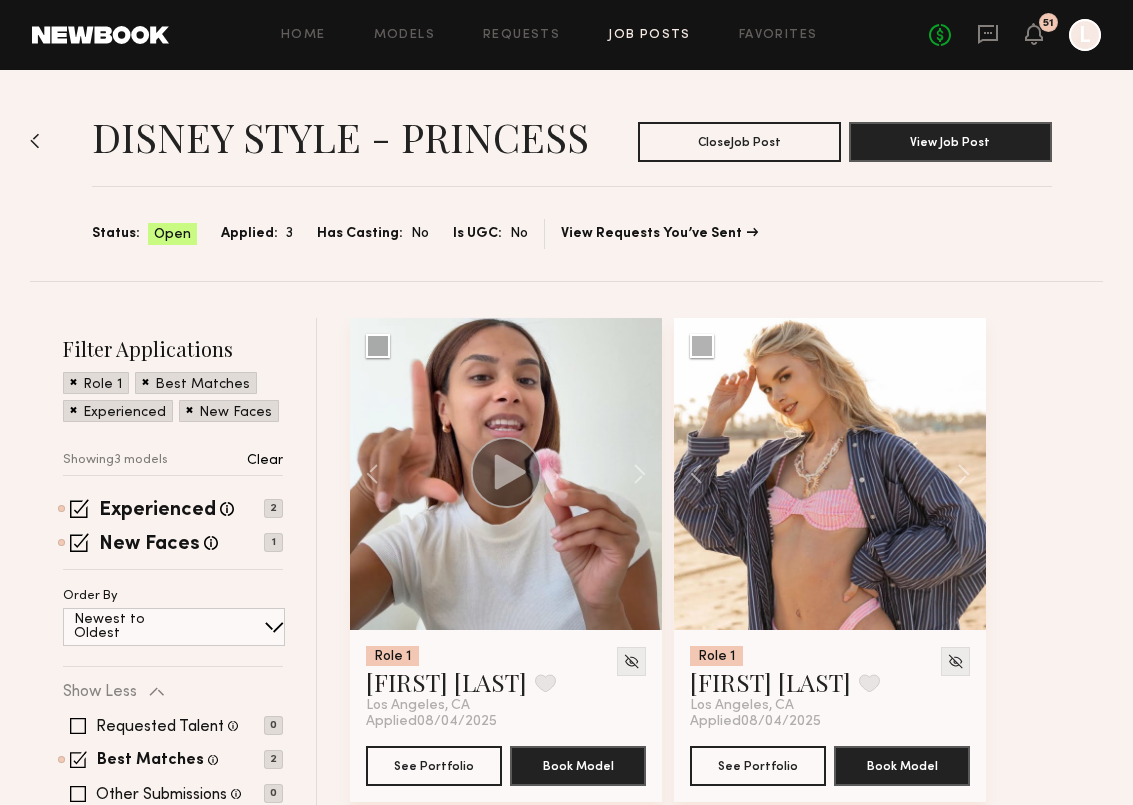 click on "Job Posts" 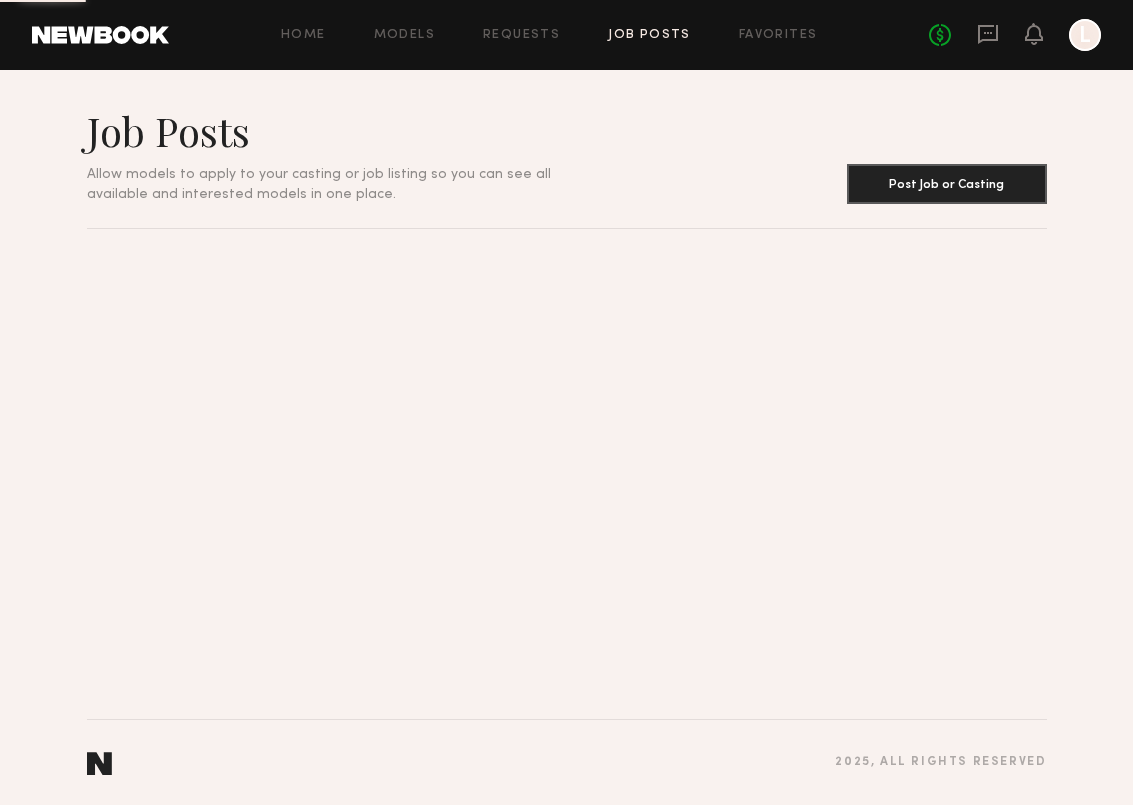 scroll, scrollTop: 0, scrollLeft: 0, axis: both 